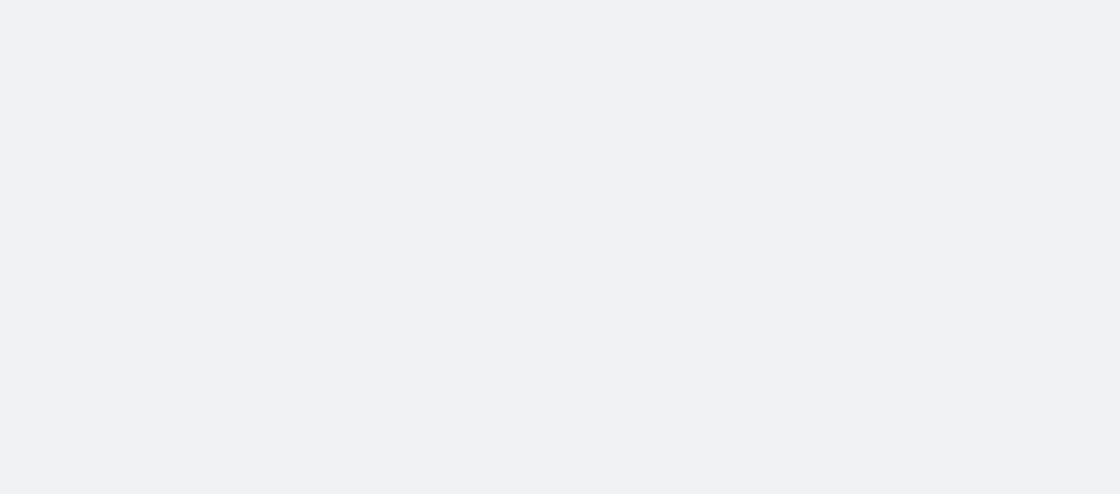 scroll, scrollTop: 0, scrollLeft: 0, axis: both 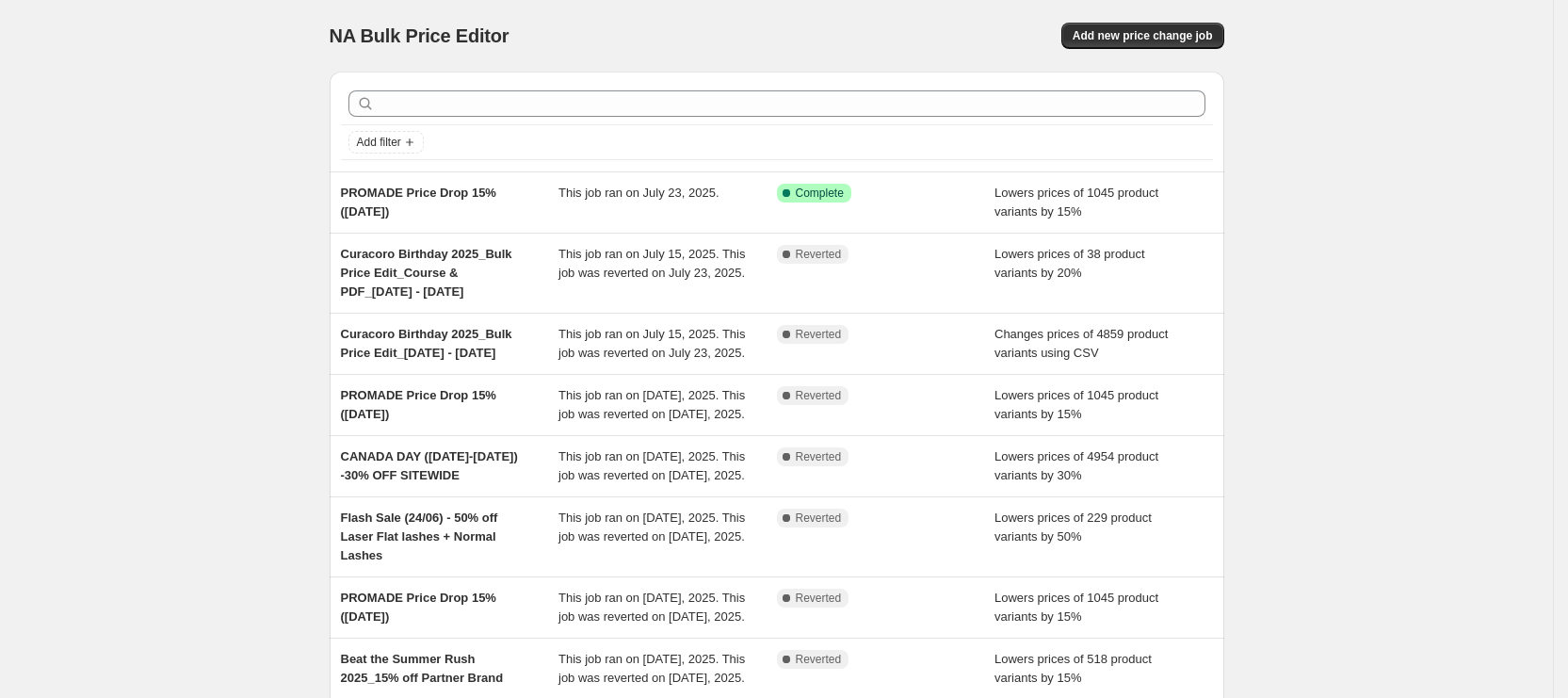 click on "NA Bulk Price Editor. This page is ready NA Bulk Price Editor Add new price change job Add filter   PROMADE Price Drop 15% ([DATE]) This job ran on [DATE], 2025. Success Complete Complete Lowers prices of 1045 product variants by 15% Curacoro Birthday 2025_Bulk Price Edit_Course & PDF_[DATE] - [DATE] This job ran on [DATE], 2025. This job was reverted on [DATE], 2025. Complete Reverted Lowers prices of 38 product variants by 20% Curacoro Birthday 2025_Bulk Price Edit_[DATE] - [DATE] This job ran on [DATE], 2025. This job was reverted on [DATE], 2025. Complete Reverted Changes prices of 4859 product variants using CSV PROMADE Price Drop 15% ([DATE]) This job ran on [DATE], 2025. This job was reverted on [DATE], 2025. Complete Reverted Lowers prices of 1045 product variants by 15% CANADA DAY ([DATE]-[DATE]) -30% OFF SITEWIDE This job ran on [DATE], 2025. This job was reverted on [DATE], 2025. Complete Reverted Lowers prices of 4954 product variants by 30% Flash Sale (24/06) - 50% off Laser Flat lashes + Normal Lashes" at bounding box center [776, 504] 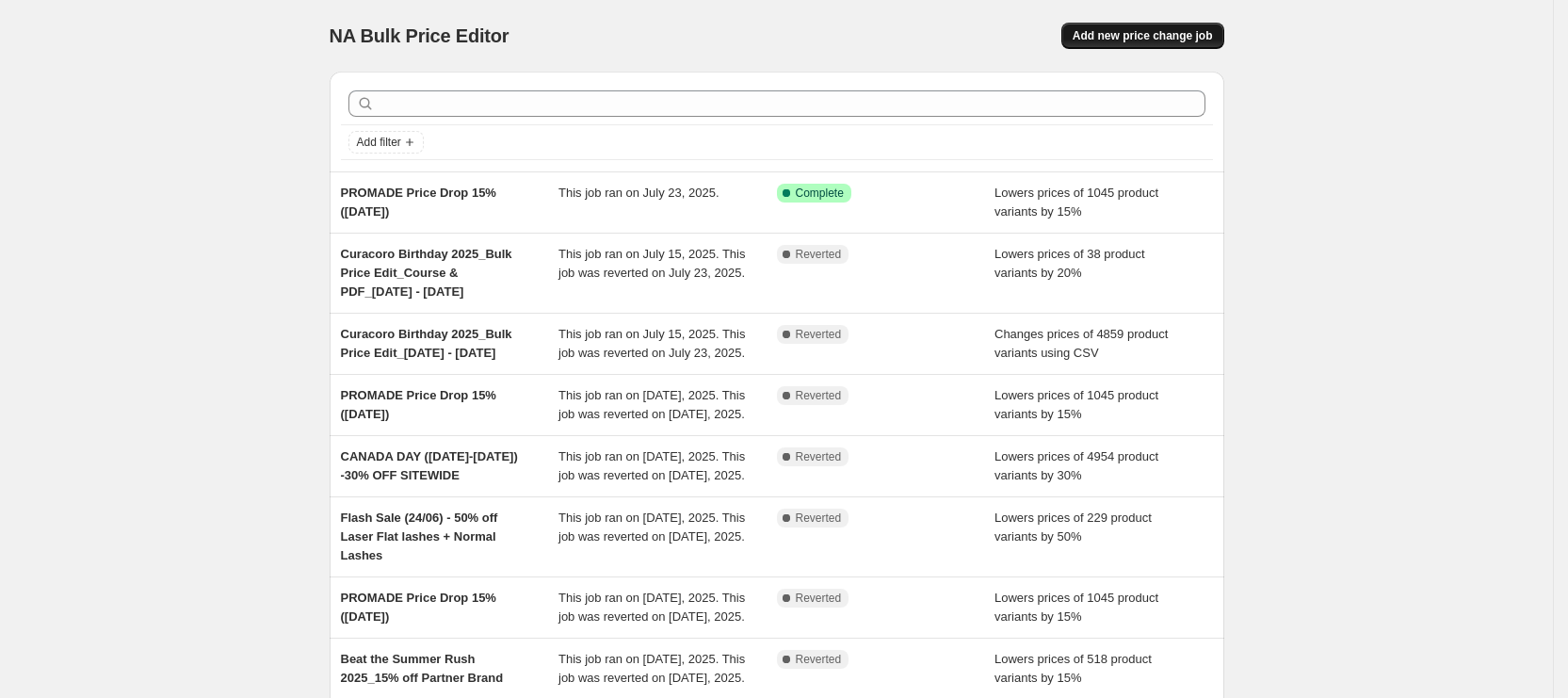 click on "Add new price change job" at bounding box center (1142, 36) 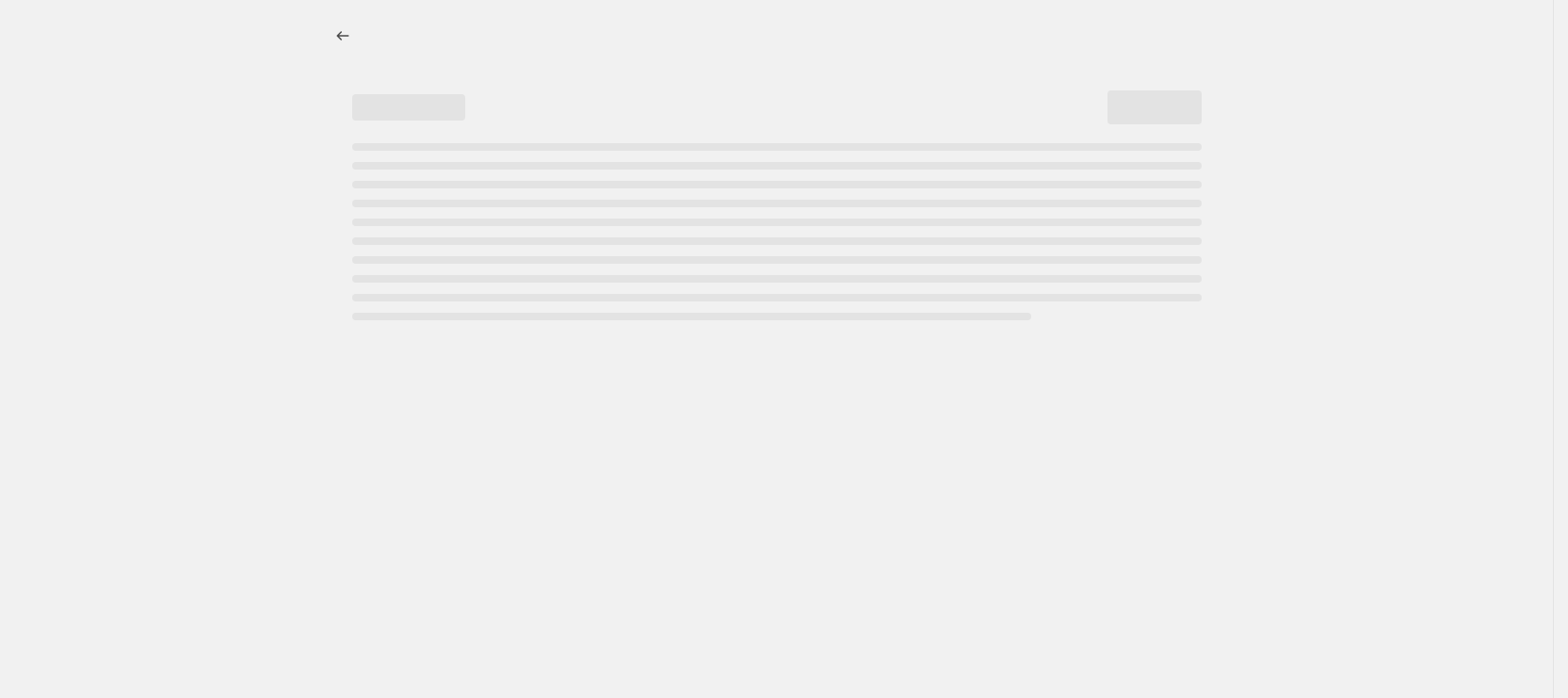 select on "percentage" 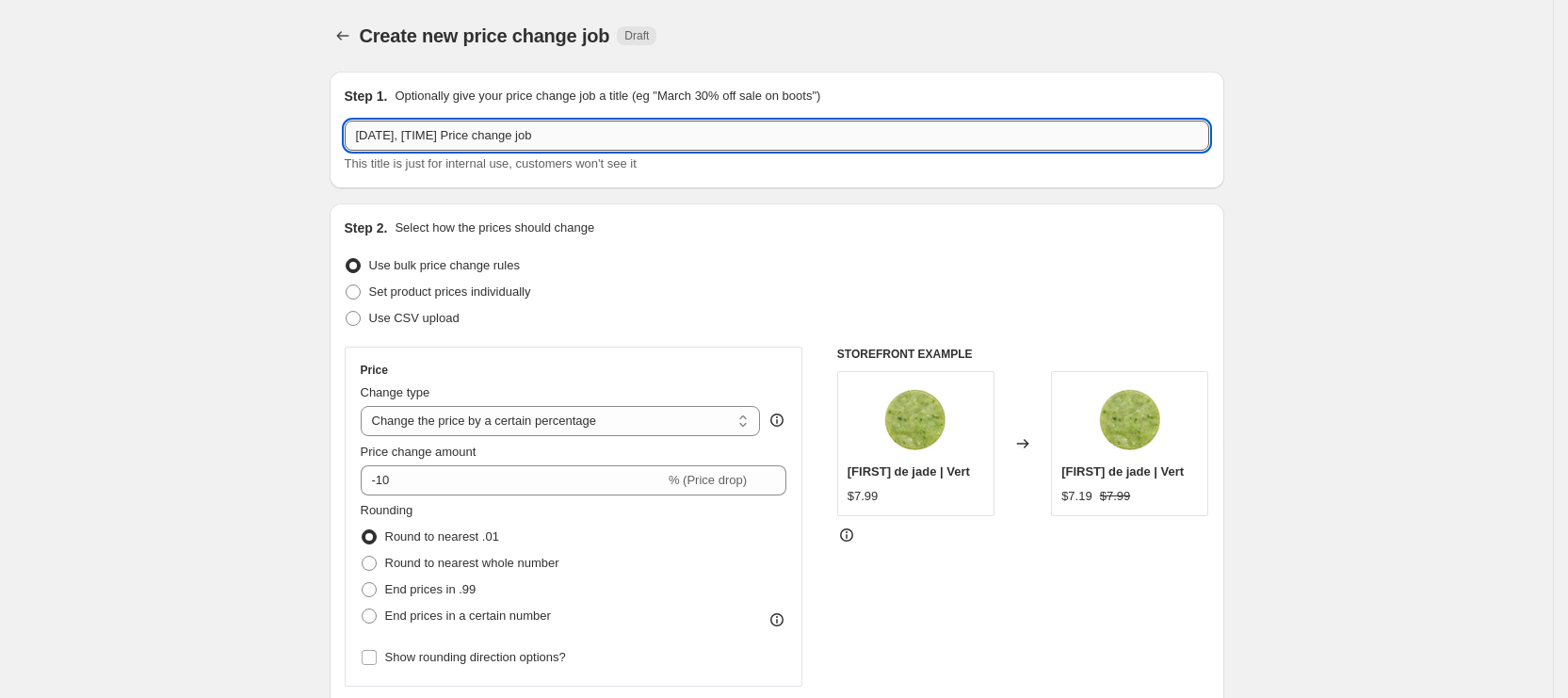 click on "[DATE], [TIME] Price change job" at bounding box center (777, 136) 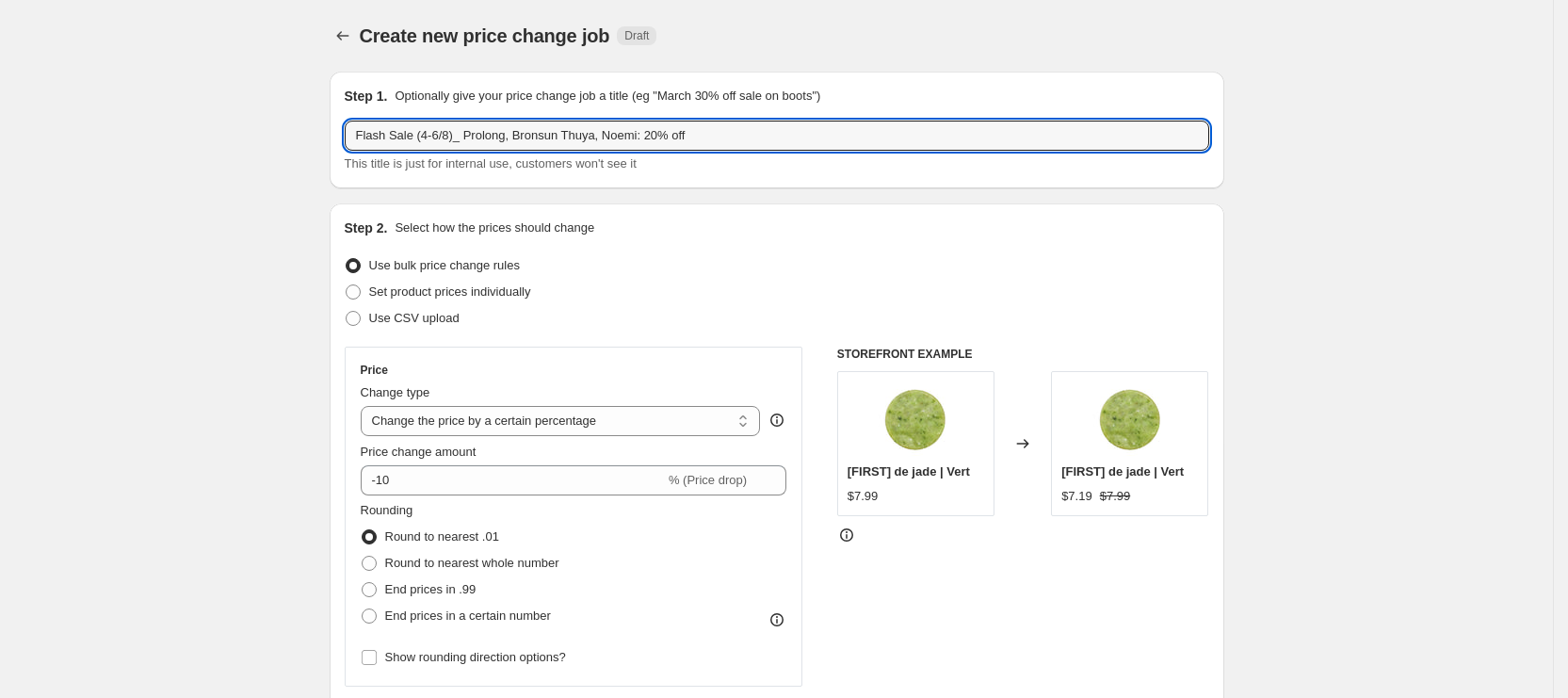 type on "Flash Sale (4-6/8)_ Prolong, Bronsun Thuya, Noemi: 20% off" 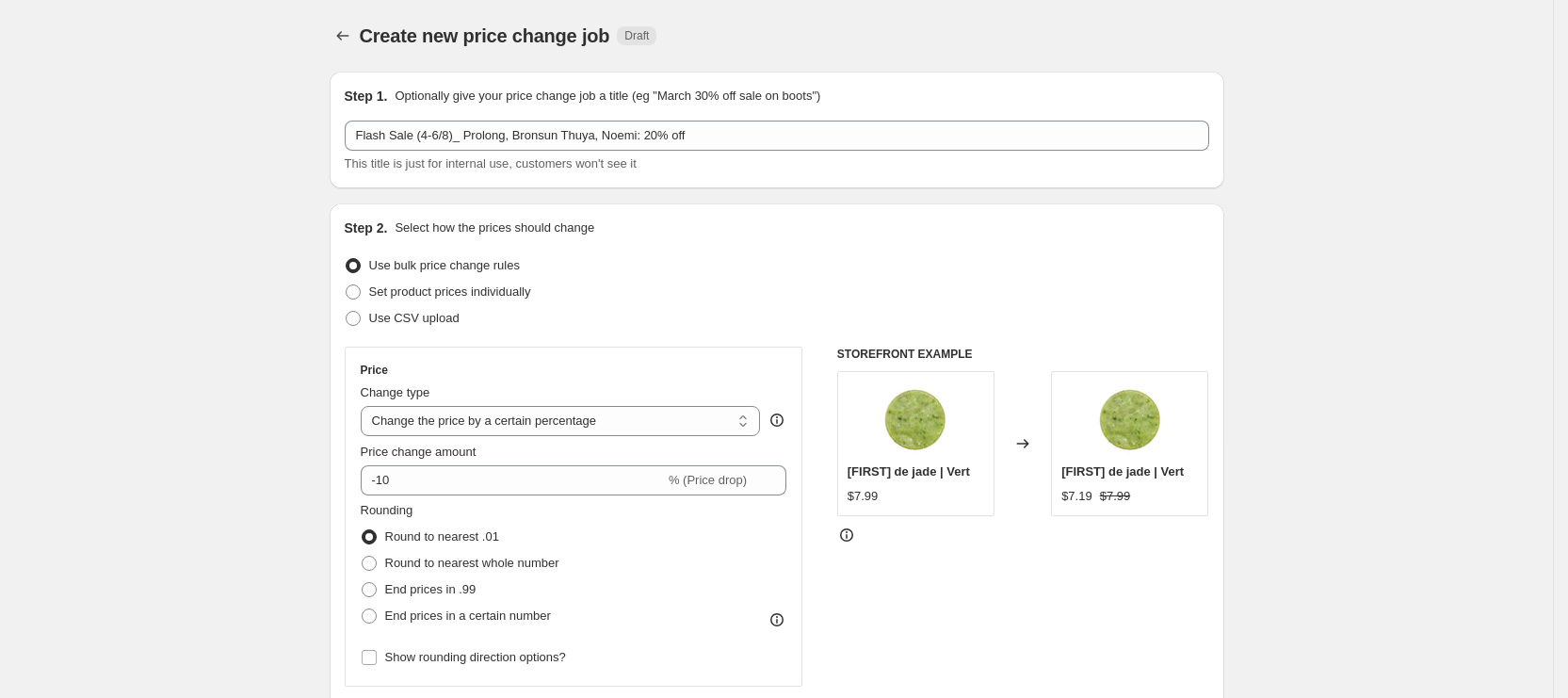 click on "Create new price change job. This page is ready Create new price change job Draft Step 1. Optionally give your price change job a title (eg "March 30% off sale on boots") Flash Sale (4-6/8)_ Prolong, Bronsun Thuya, Noemi: 20% off This title is just for internal use, customers won't see it Step 2. Select how the prices should change Use bulk price change rules Set product prices individually Use CSV upload Price Change type Change the price to a certain amount Change the price by a certain amount Change the price by a certain percentage Change the price to the current compare at price (price before sale) Change the price by a certain amount relative to the compare at price Change the price by a certain percentage relative to the compare at price Don't change the price Change the price by a certain percentage relative to the cost per item Change price to certain cost margin Change the price by a certain percentage Price change amount -10 % (Price drop) Rounding Round to nearest .01 Round to nearest whole number" at bounding box center (776, 941) 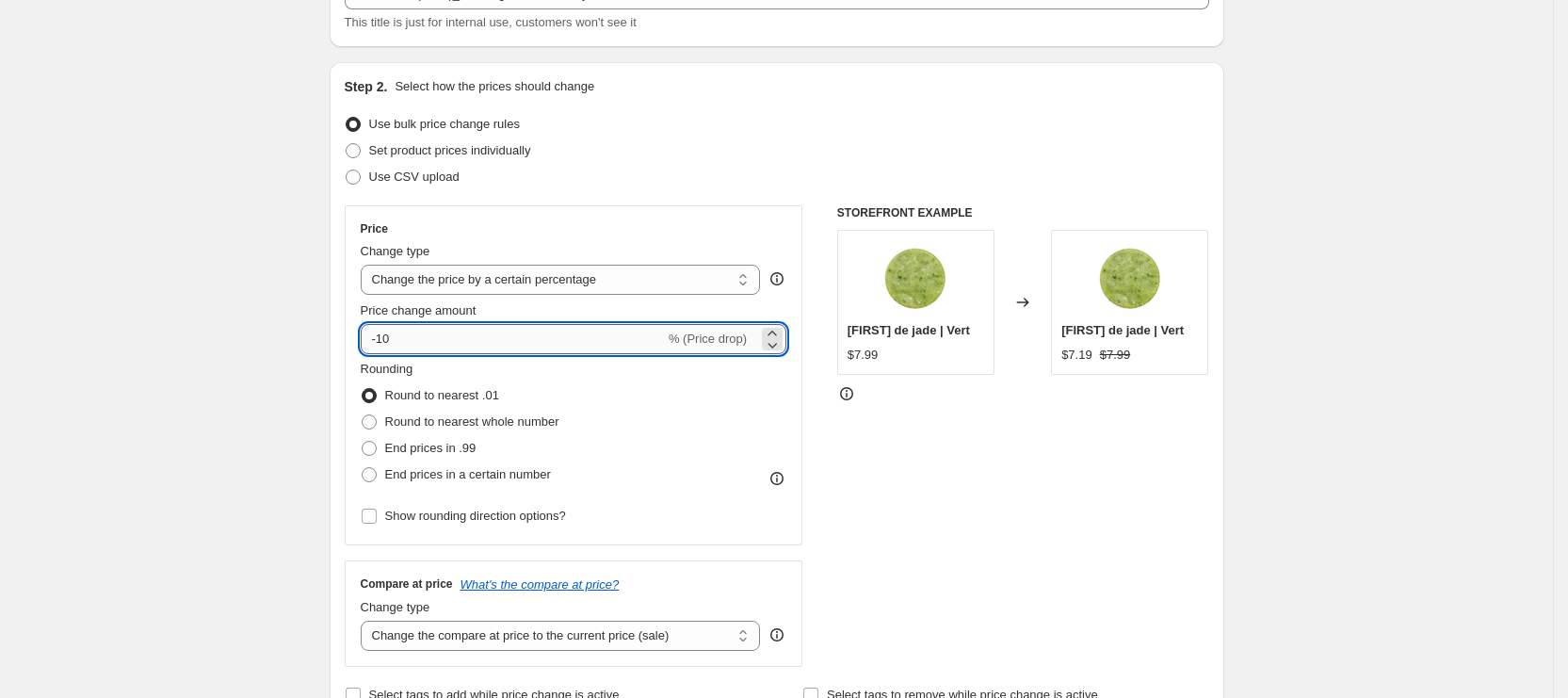 click on "-10" at bounding box center [512, 339] 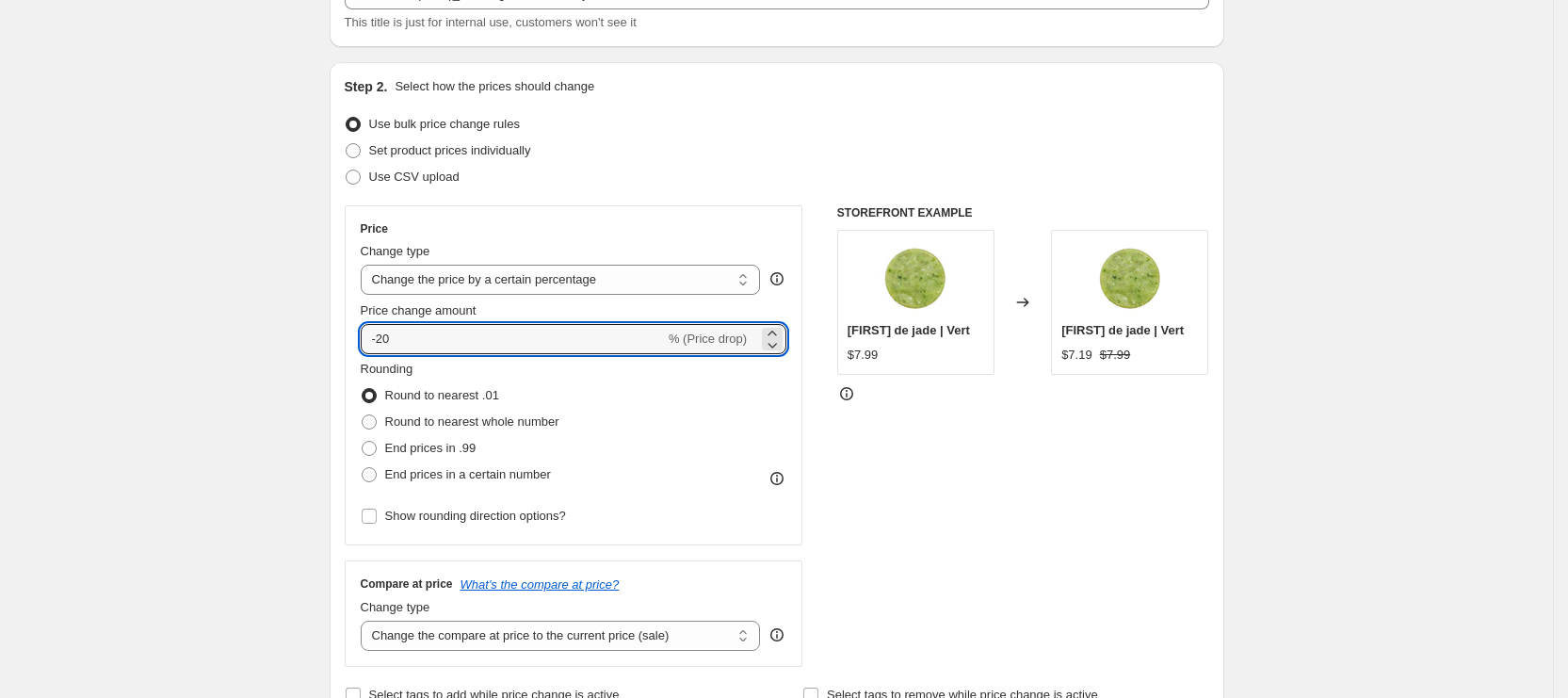 type on "-20" 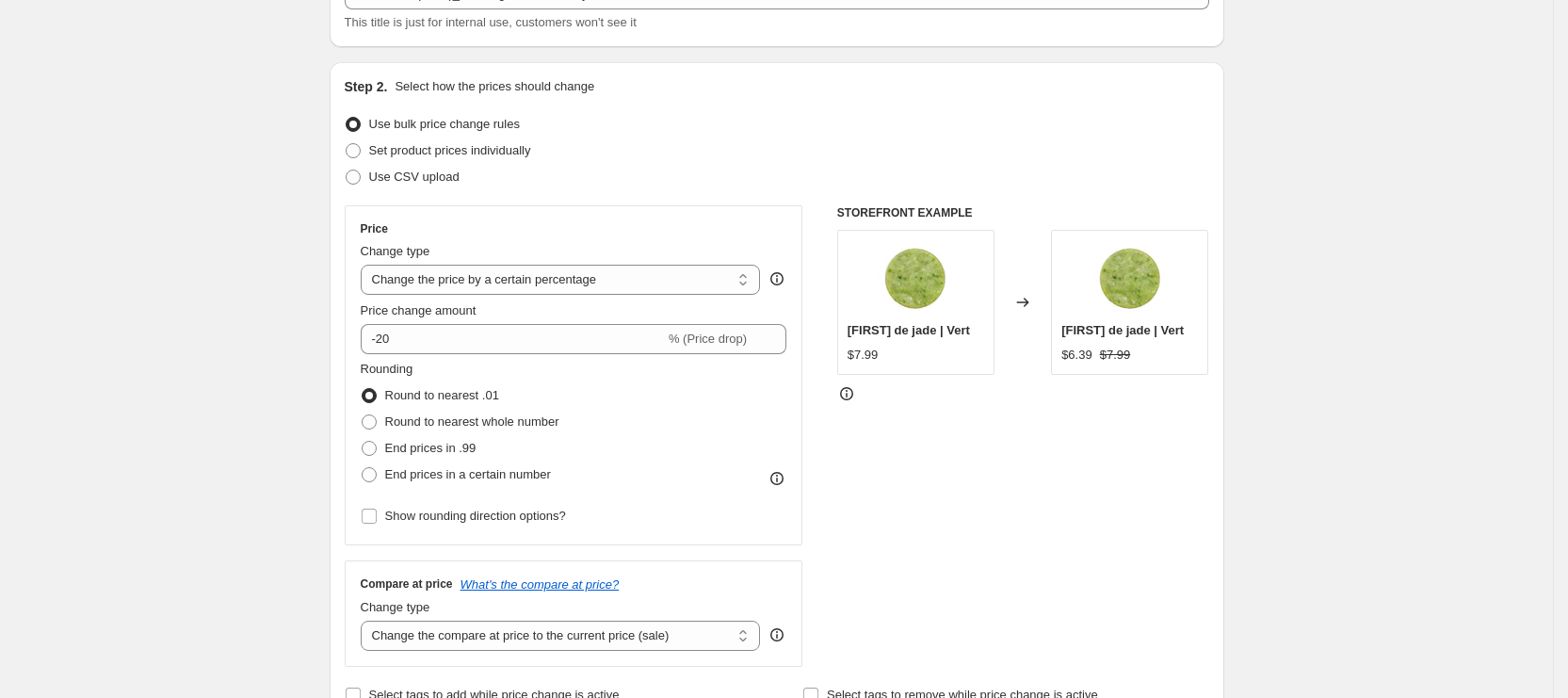 click on "Create new price change job. This page is ready Create new price change job Draft Step 1. Optionally give your price change job a title (eg "March 30% off sale on boots") Flash Sale (4-6/8)_ Prolong, Bronsun Thuya, Noemi: 20% off This title is just for internal use, customers won't see it Step 2. Select how the prices should change Use bulk price change rules Set product prices individually Use CSV upload Price Change type Change the price to a certain amount Change the price by a certain amount Change the price by a certain percentage Change the price to the current compare at price (price before sale) Change the price by a certain amount relative to the compare at price Change the price by a certain percentage relative to the compare at price Don't change the price Change the price by a certain percentage relative to the cost per item Change price to certain cost margin Change the price by a certain percentage Price change amount -20 % (Price drop) Rounding Round to nearest .01 Round to nearest whole number" at bounding box center (776, 800) 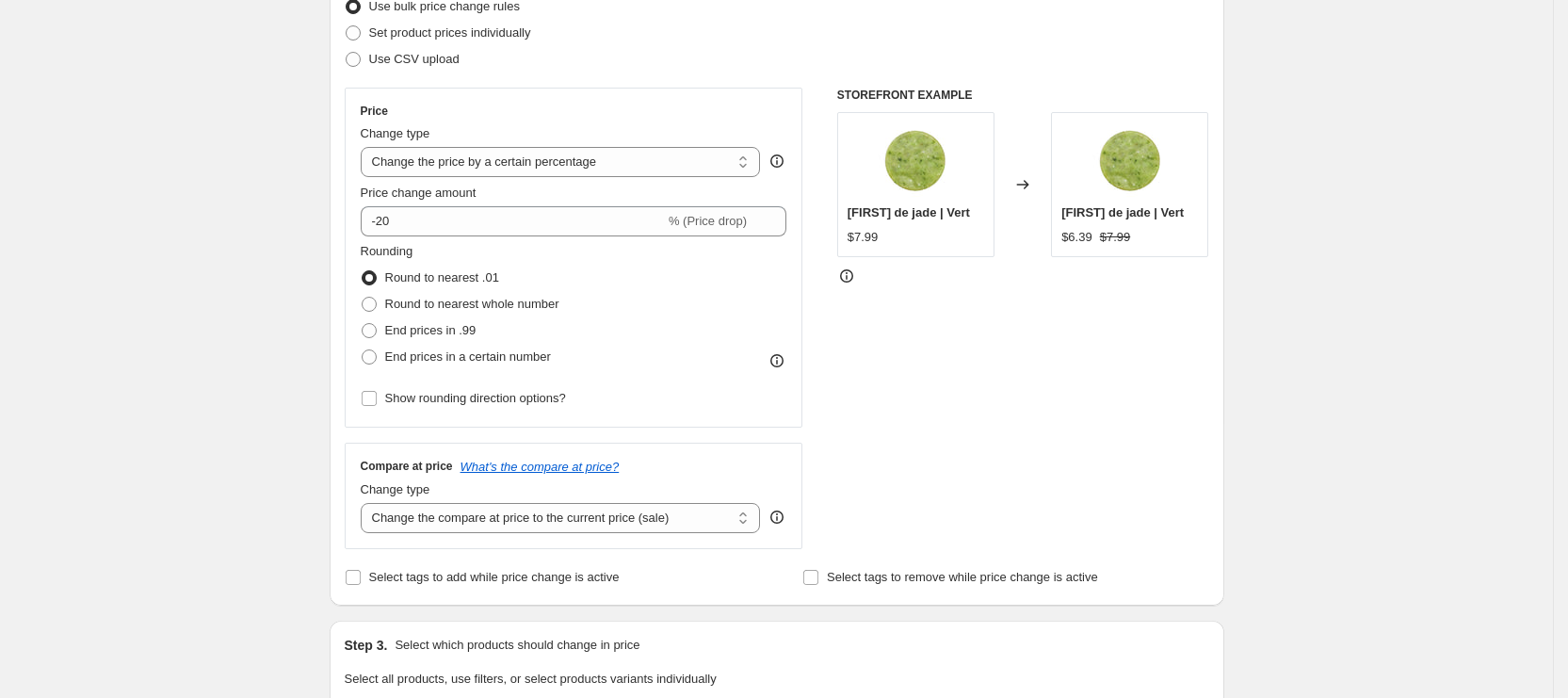 scroll, scrollTop: 424, scrollLeft: 0, axis: vertical 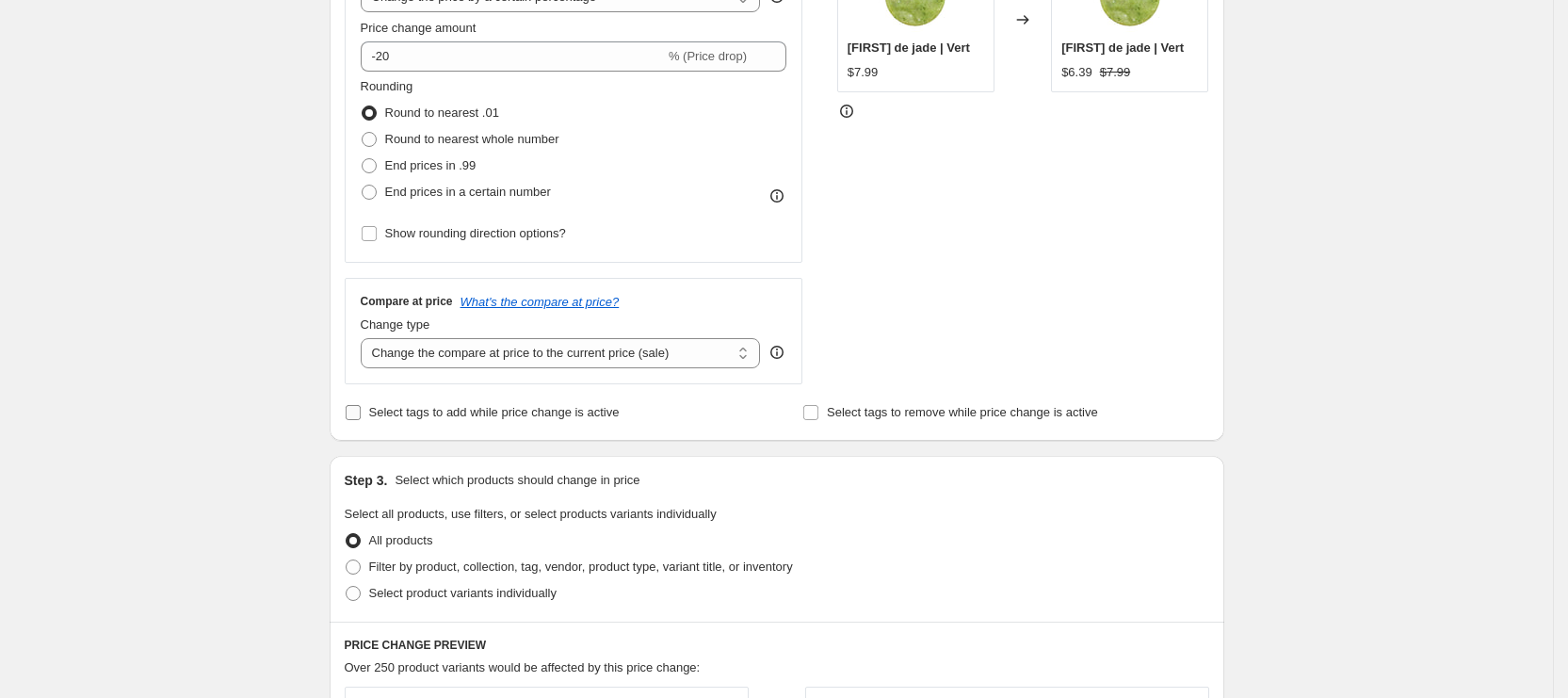 click on "Select tags to add while price change is active" at bounding box center [494, 412] 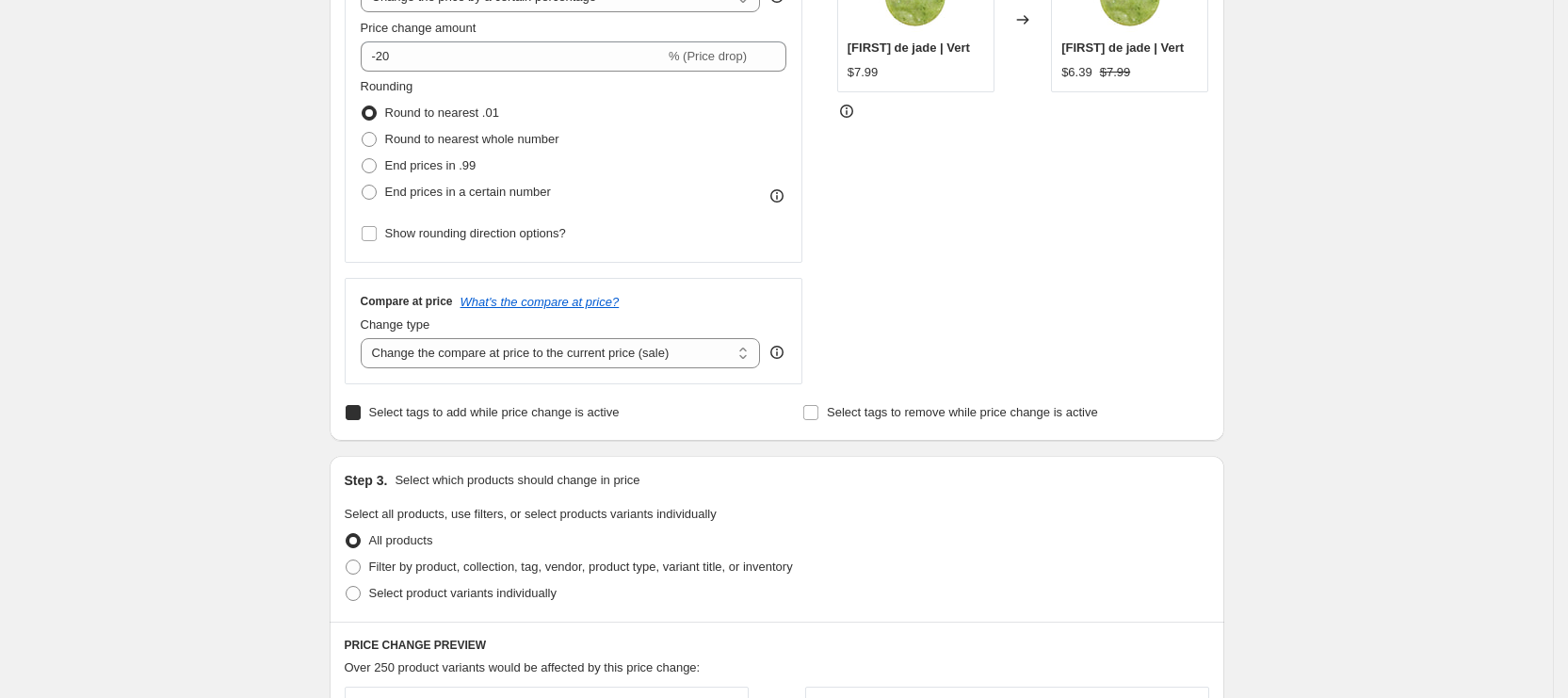 checkbox on "true" 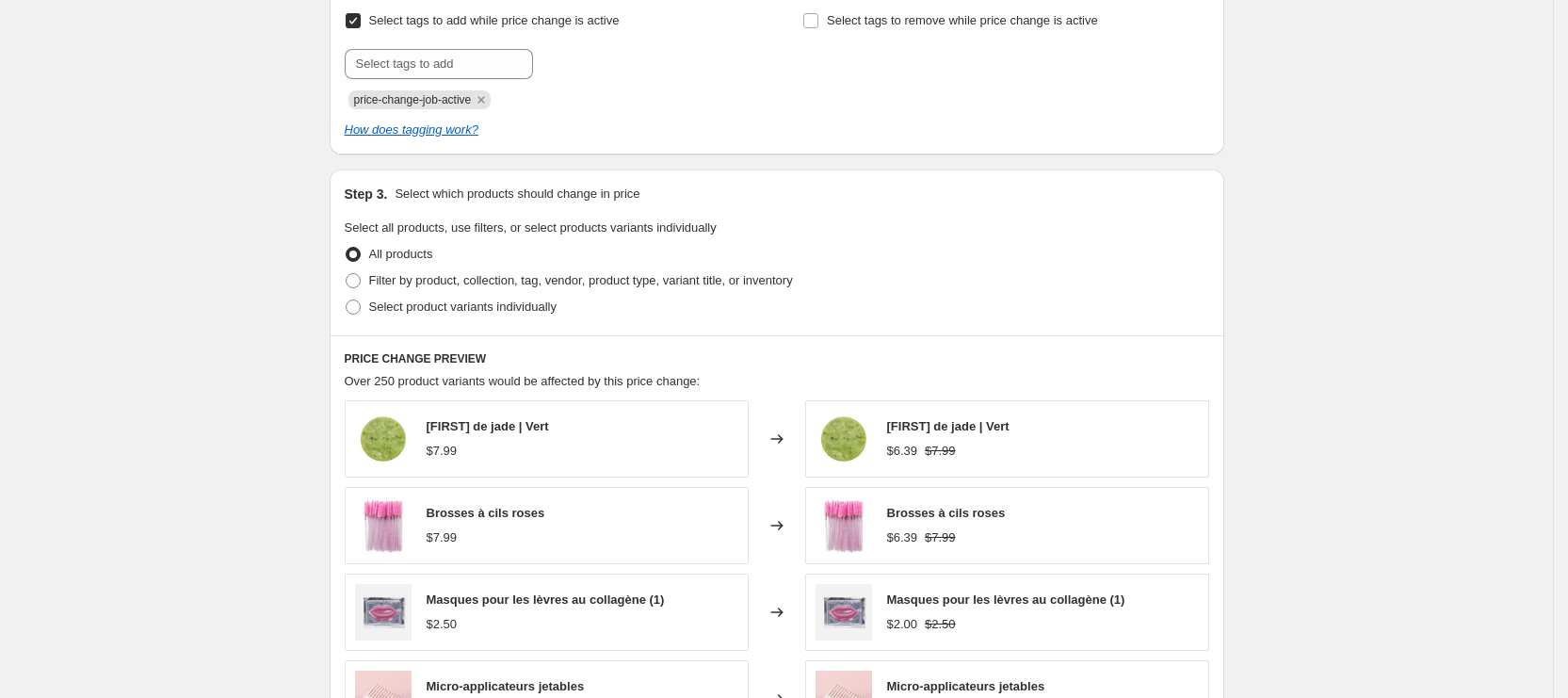 scroll, scrollTop: 848, scrollLeft: 0, axis: vertical 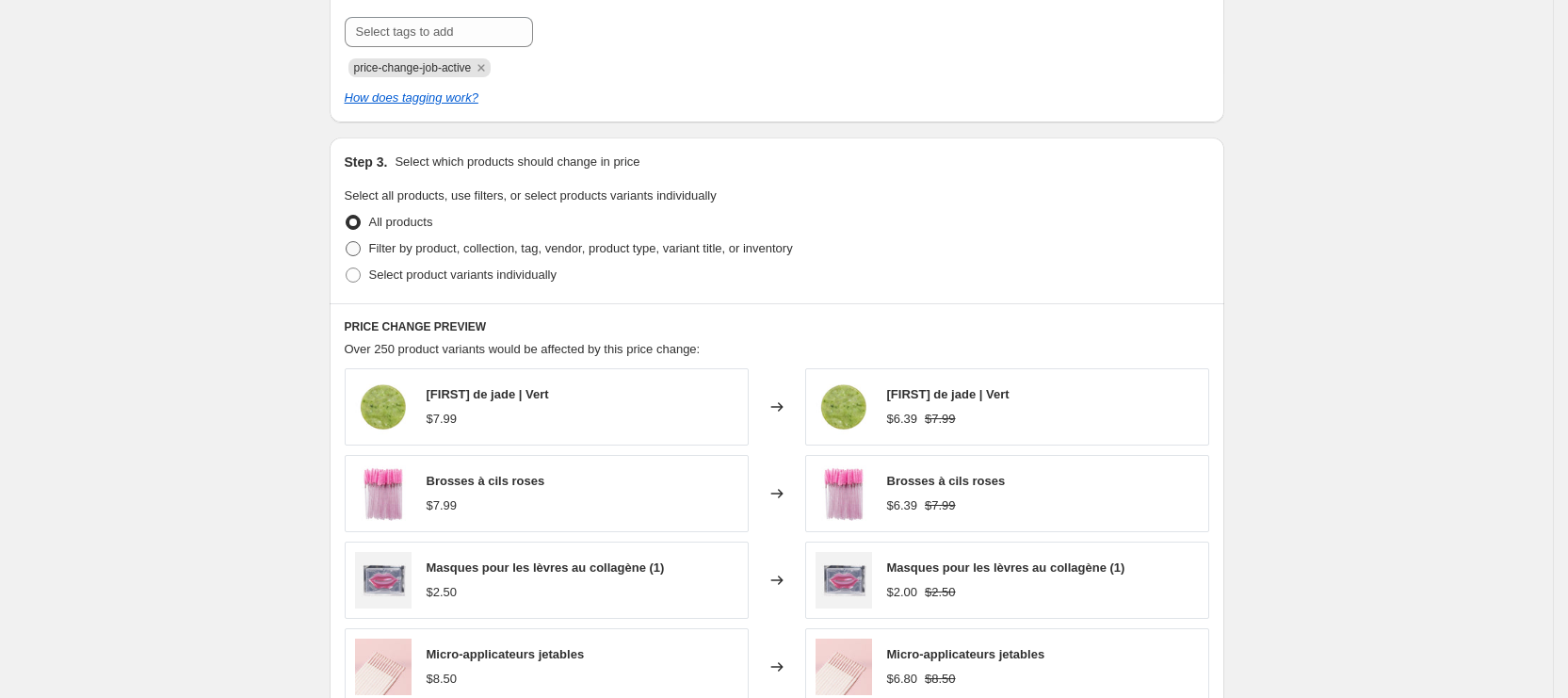 click on "Filter by product, collection, tag, vendor, product type, variant title, or inventory" at bounding box center [581, 248] 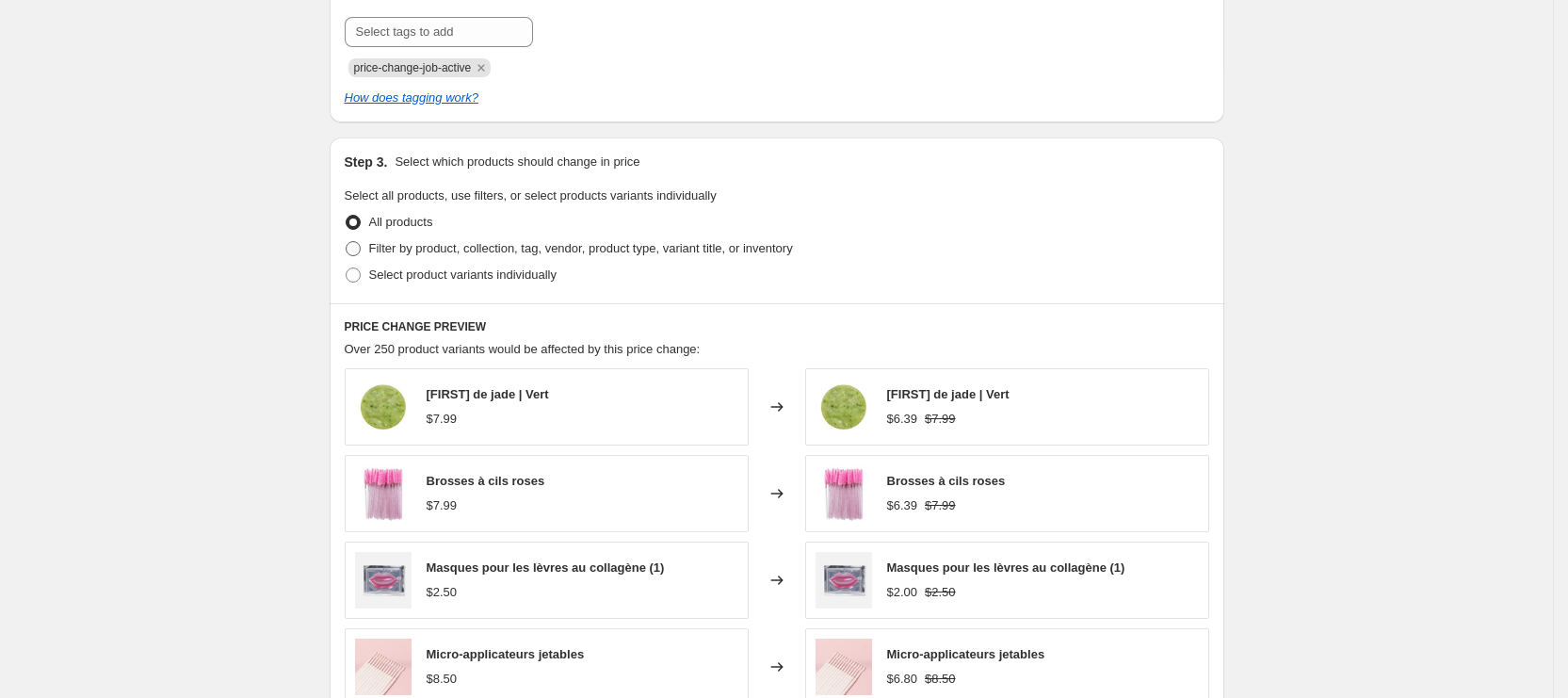 radio on "true" 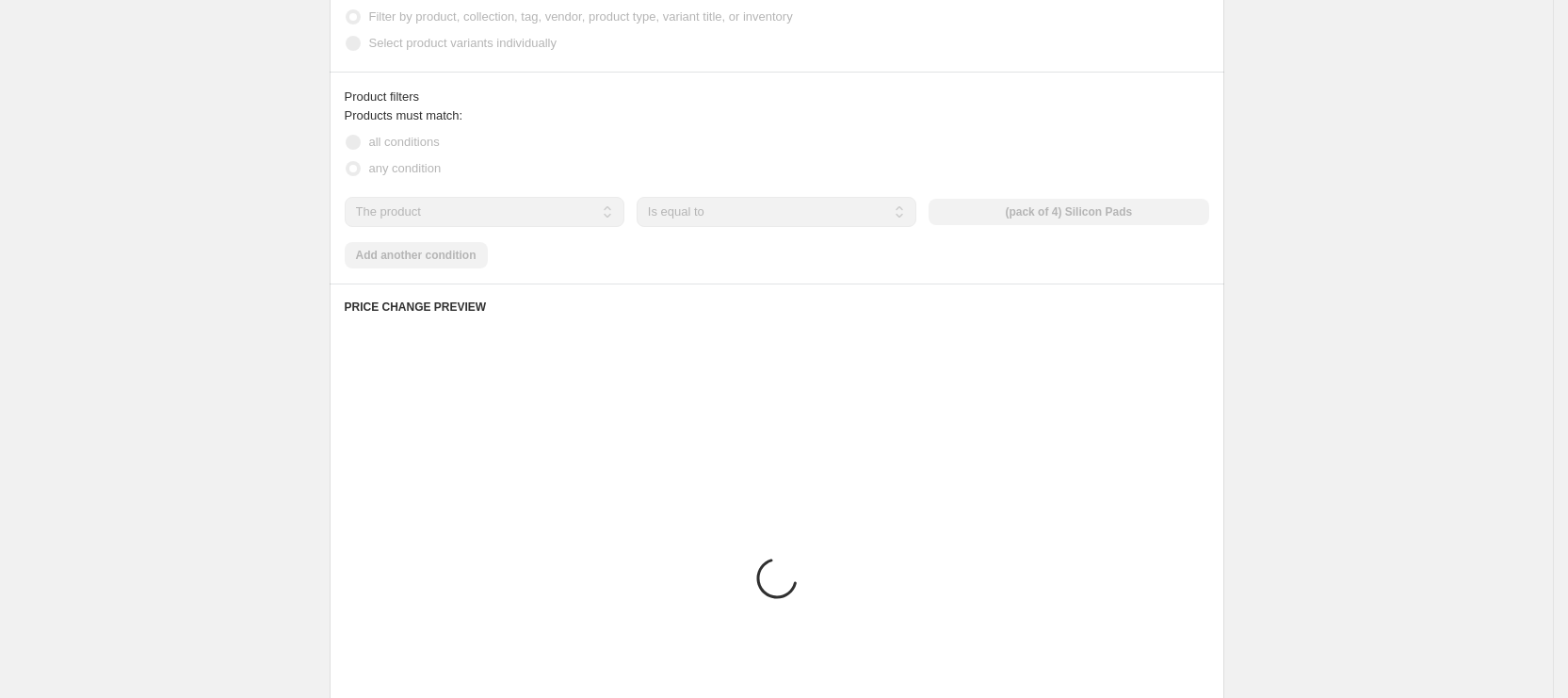 scroll, scrollTop: 1130, scrollLeft: 0, axis: vertical 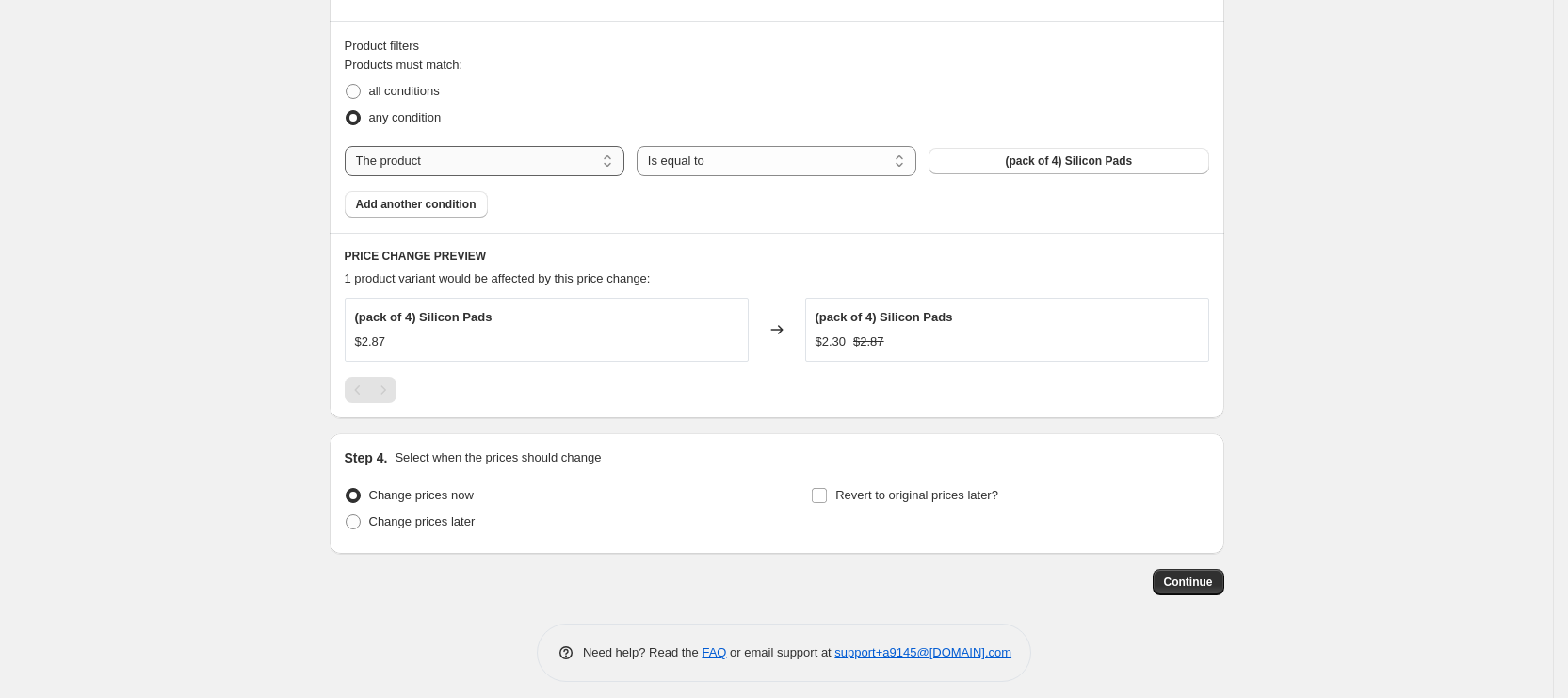 click on "The product The product's collection The product's tag The product's vendor The product's type The product's status The variant's title Inventory quantity" at bounding box center [484, 161] 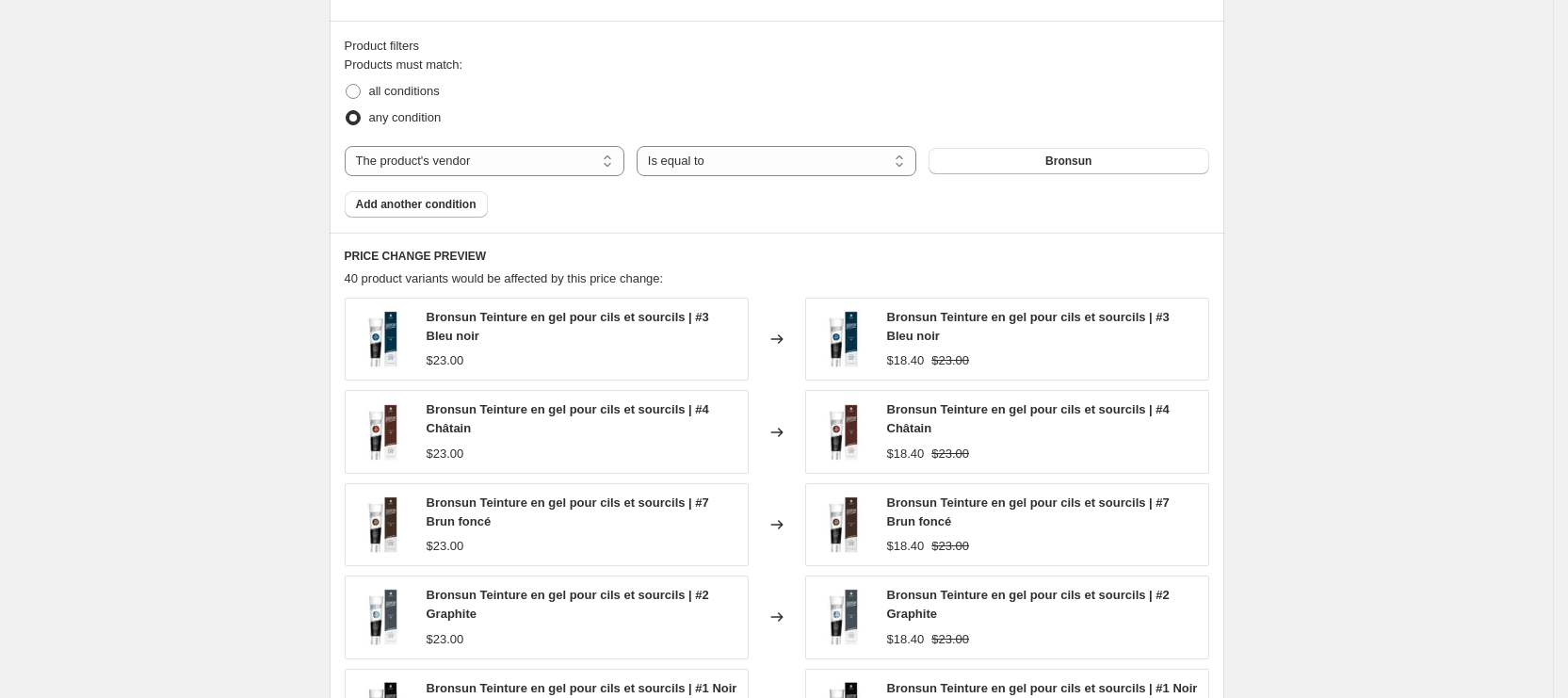 click on "Add another condition" at bounding box center (416, 204) 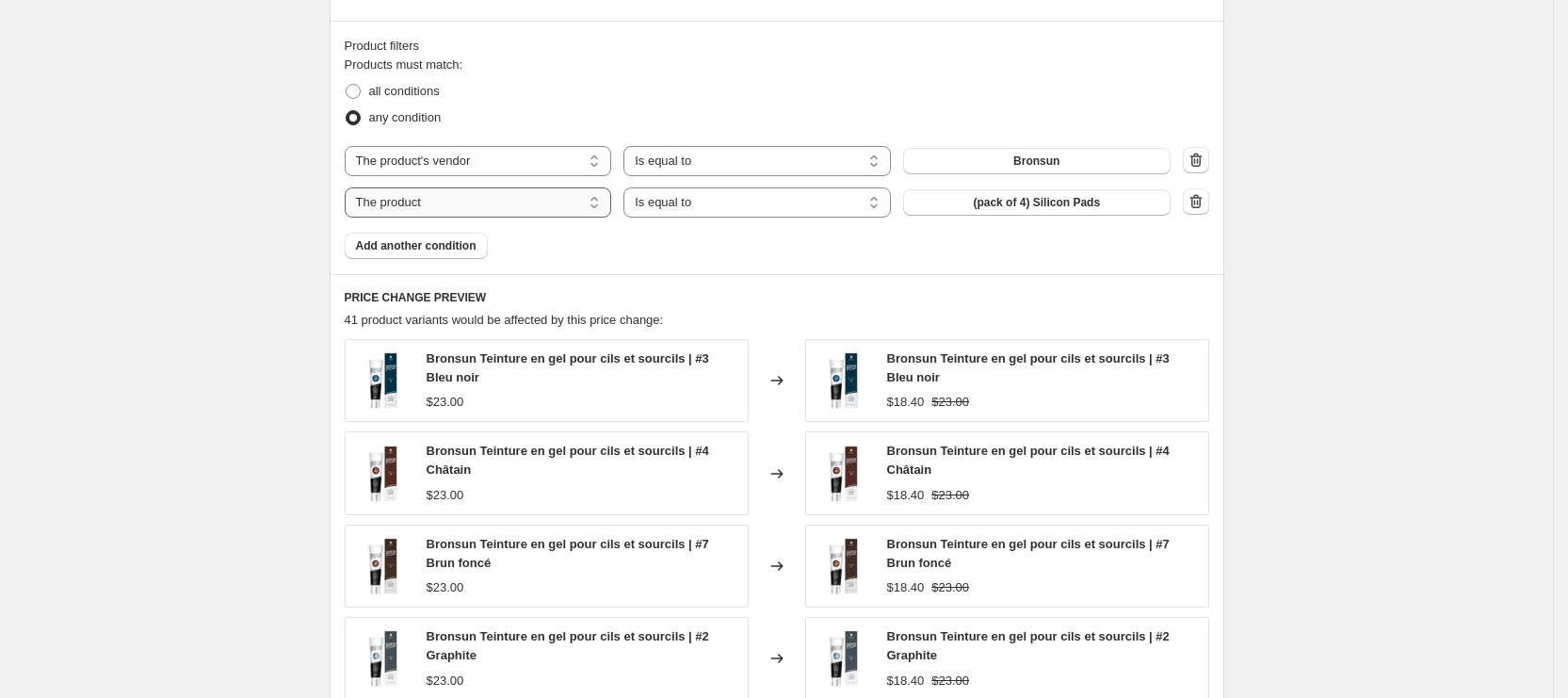 click on "The product The product's collection The product's tag The product's vendor The product's type The product's status The variant's title Inventory quantity" at bounding box center [478, 203] 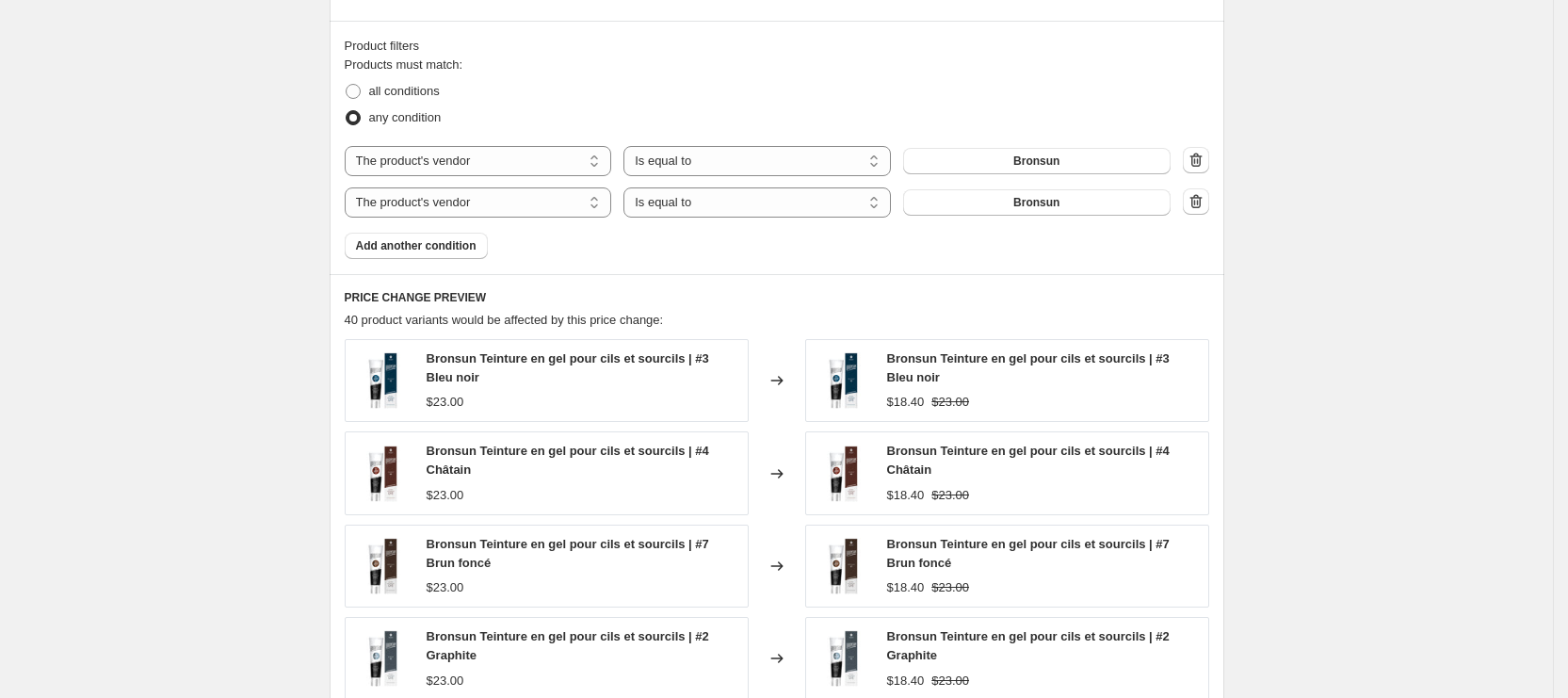click on "Products must match: all conditions any condition The product The product's collection The product's tag The product's vendor The product's type The product's status The variant's title Inventory quantity The product's vendor Is equal to Is not equal to Is equal to Bronsun The product The product's collection The product's tag The product's vendor The product's type The product's status The variant's title Inventory quantity The product's vendor Is equal to Is not equal to Is equal to Bronsun Add another condition" at bounding box center [777, 157] 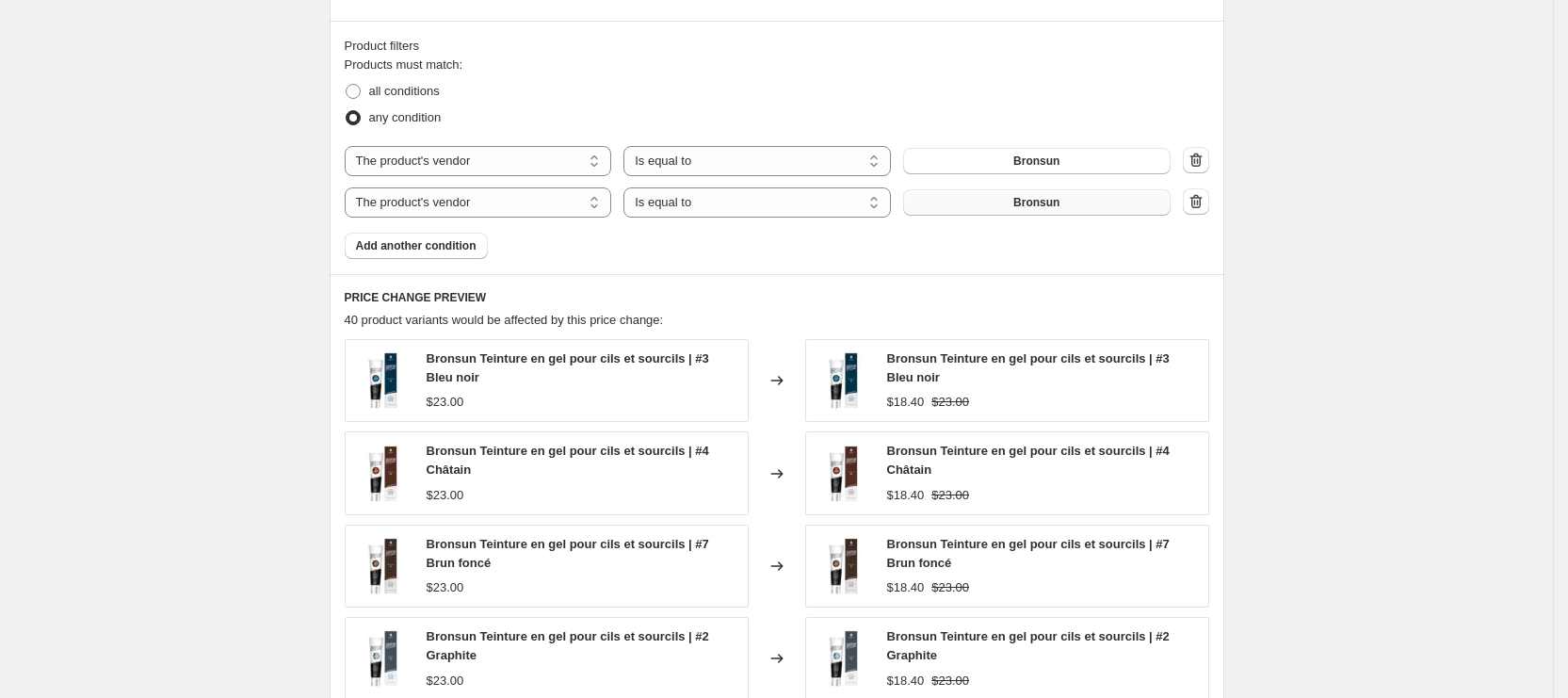 click on "Bronsun" at bounding box center (1036, 203) 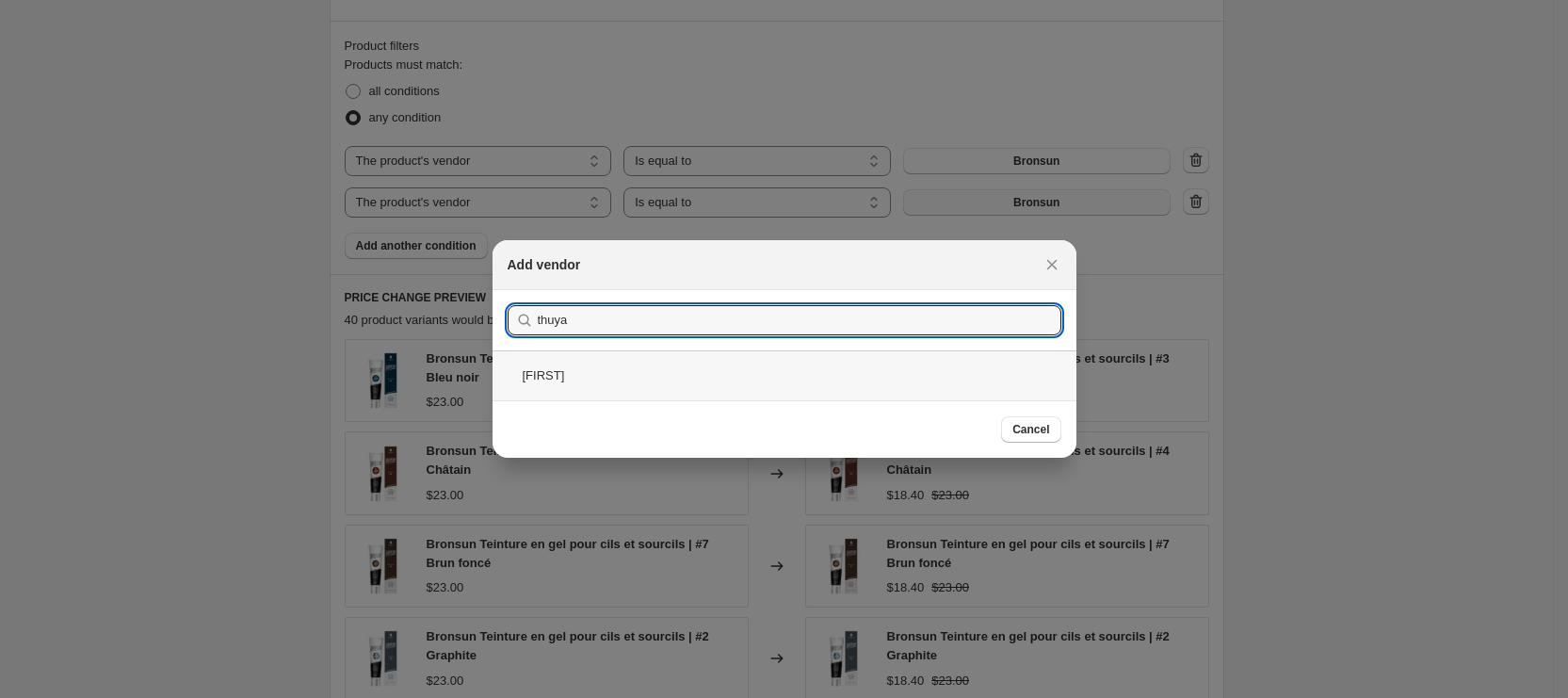 type on "thuya" 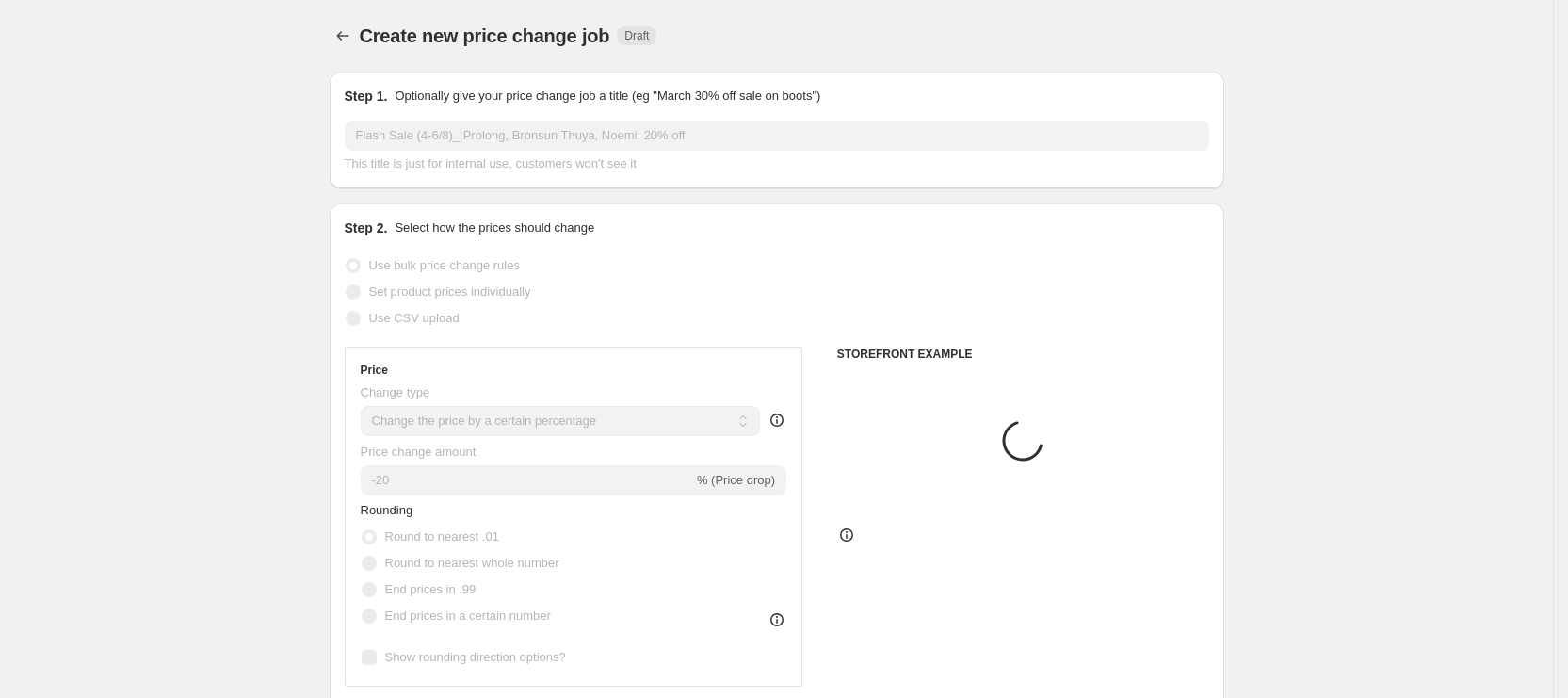 scroll, scrollTop: 1130, scrollLeft: 0, axis: vertical 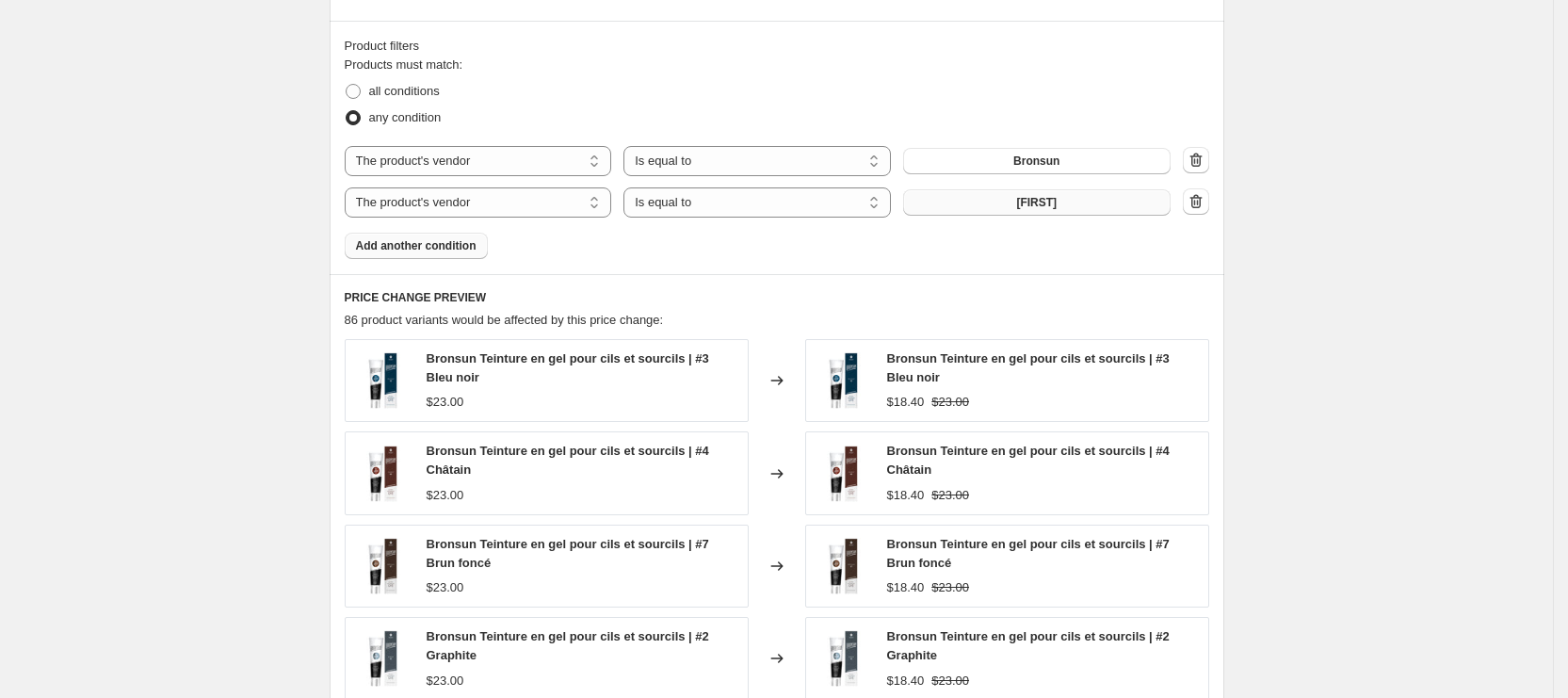 click on "Add another condition" at bounding box center (416, 246) 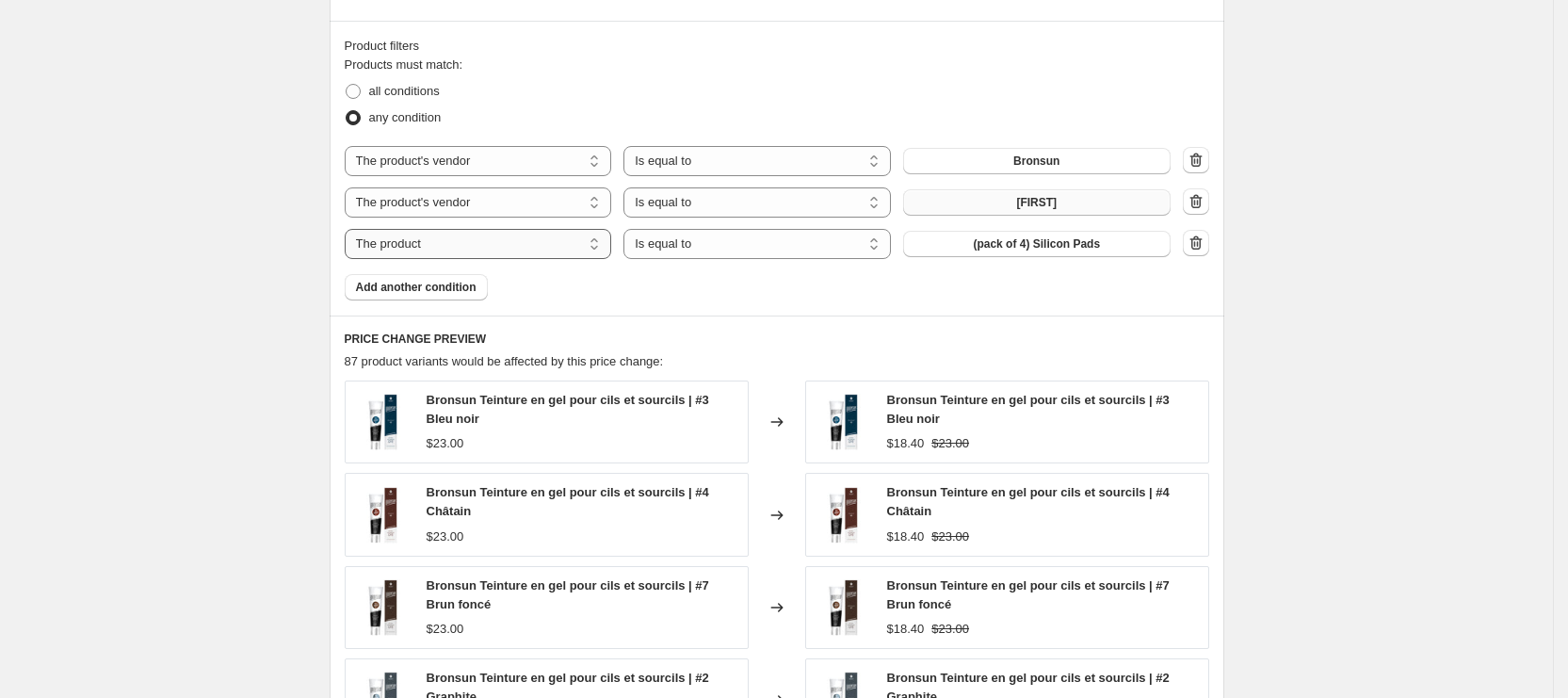 click on "The product The product's collection The product's tag The product's vendor The product's type The product's status The variant's title Inventory quantity" at bounding box center (478, 244) 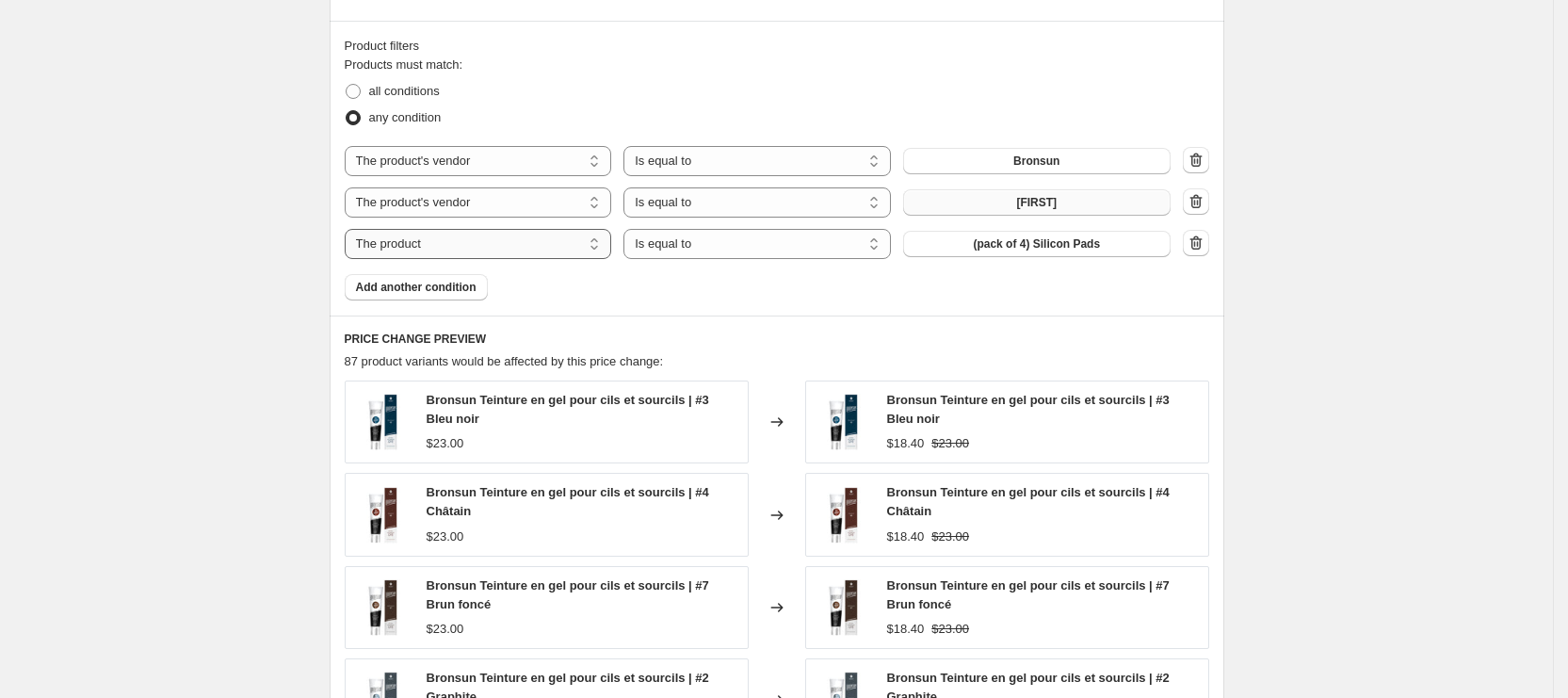 select on "vendor" 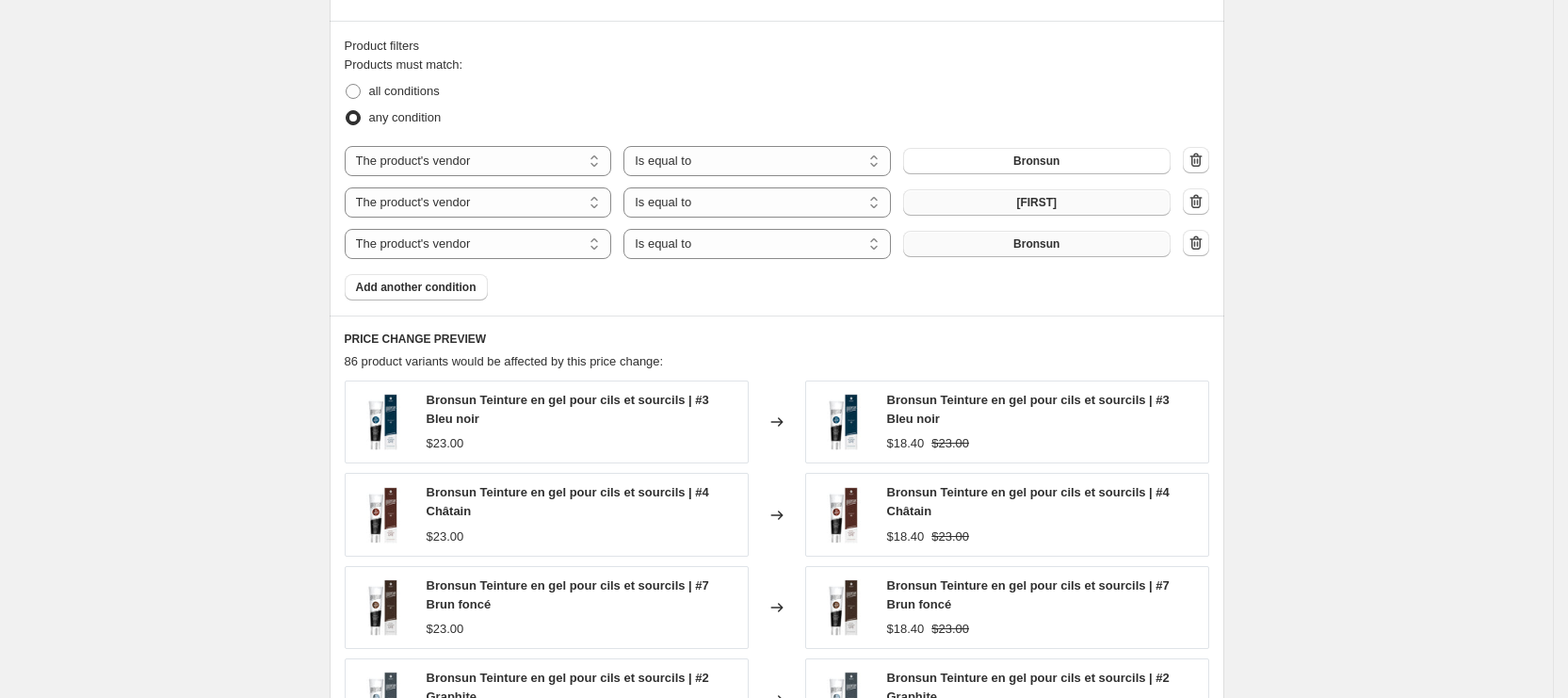 click on "Bronsun" at bounding box center [1037, 244] 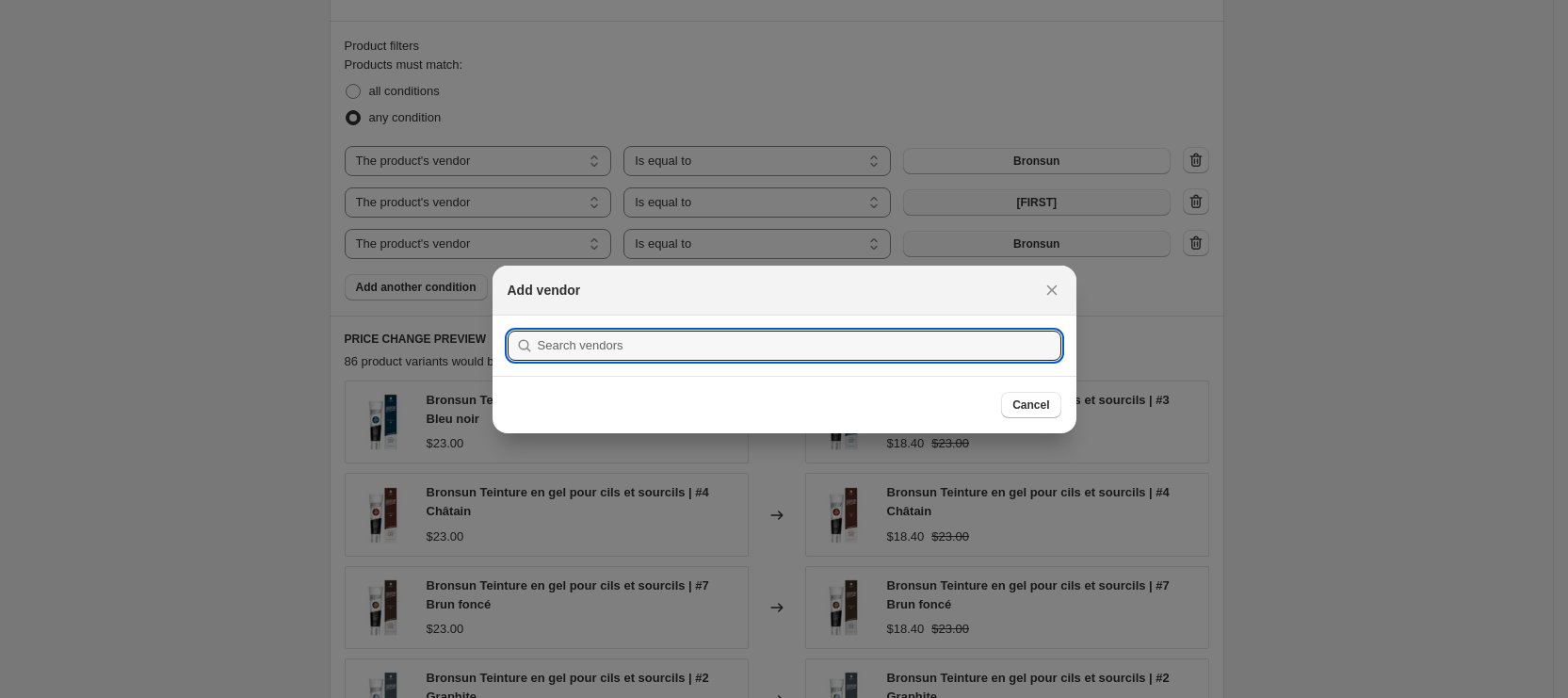 scroll, scrollTop: 0, scrollLeft: 0, axis: both 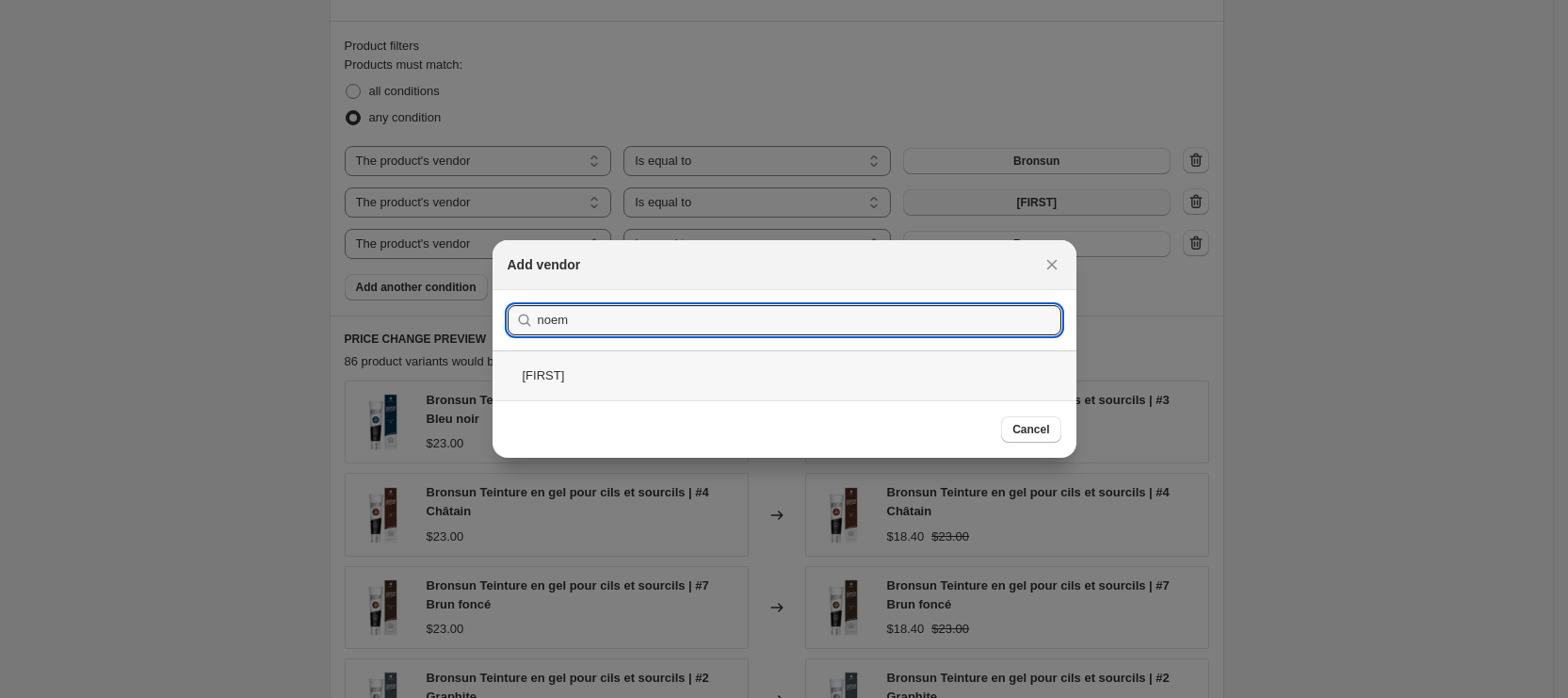type on "noem" 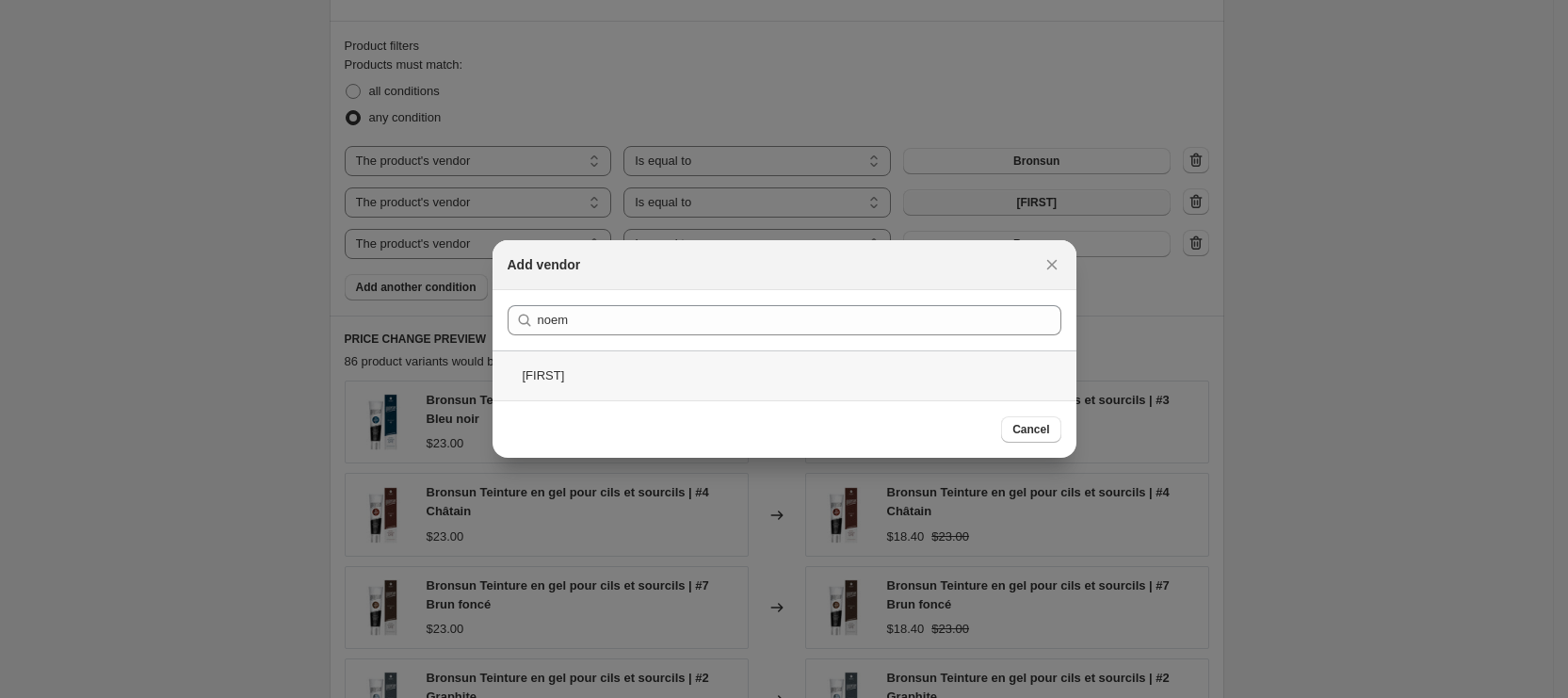 click on "[FIRST]" at bounding box center [784, 375] 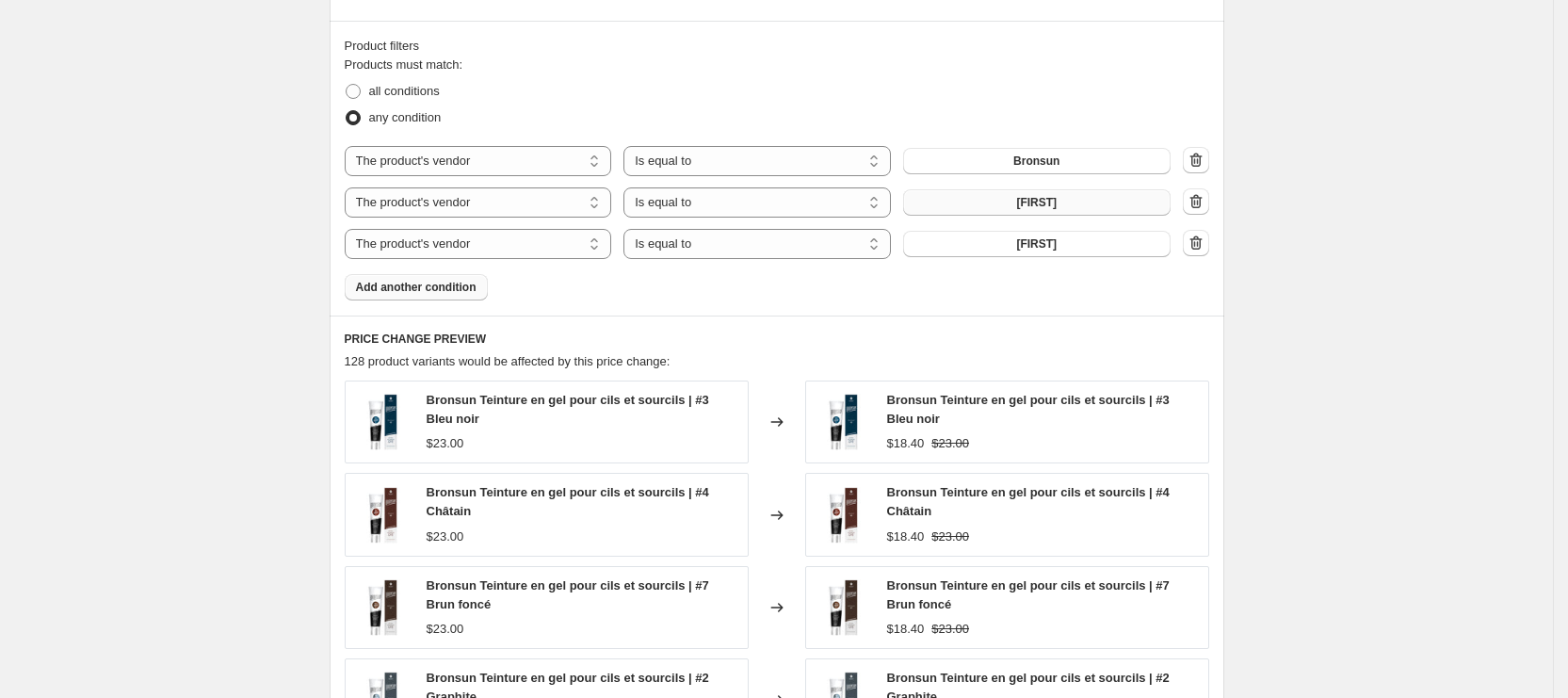 click on "Add another condition" at bounding box center [416, 287] 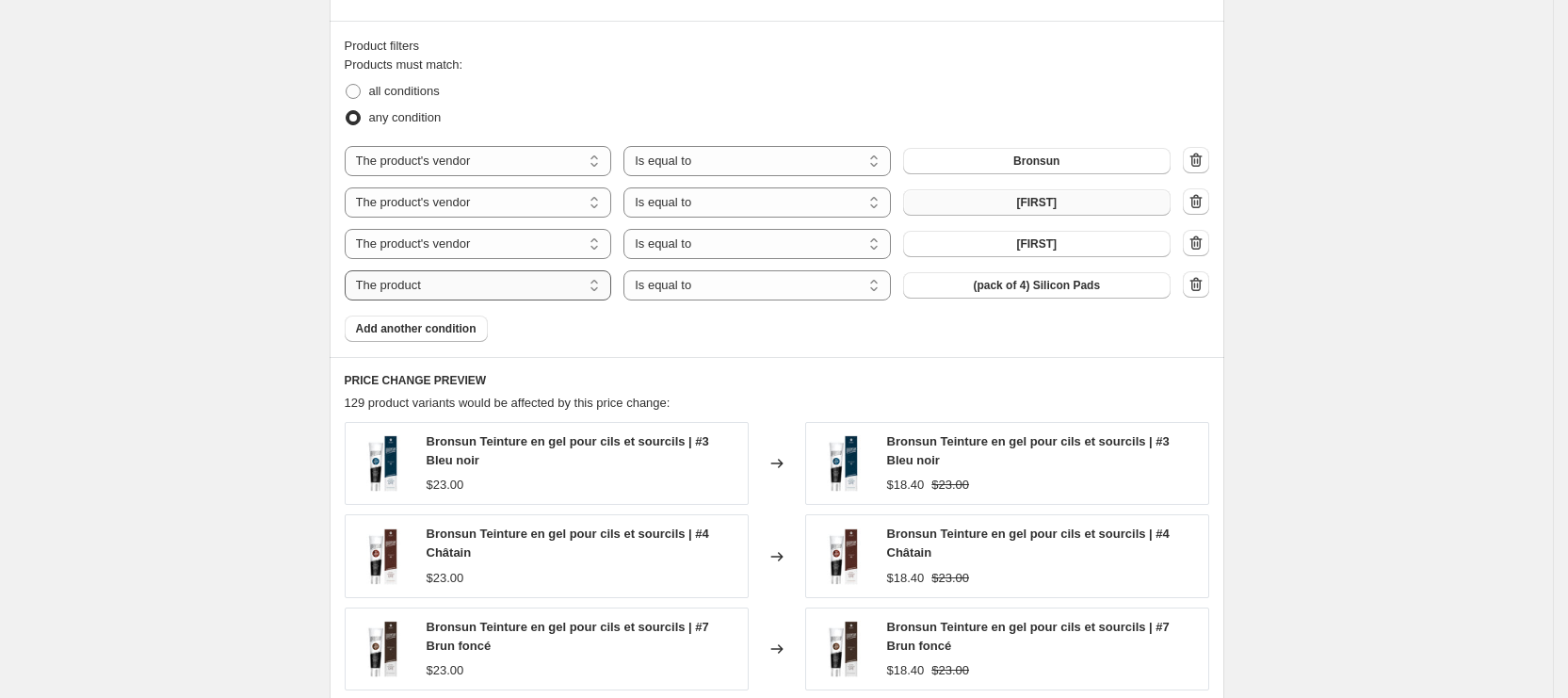 click on "The product The product's collection The product's tag The product's vendor The product's type The product's status The variant's title Inventory quantity" at bounding box center [478, 285] 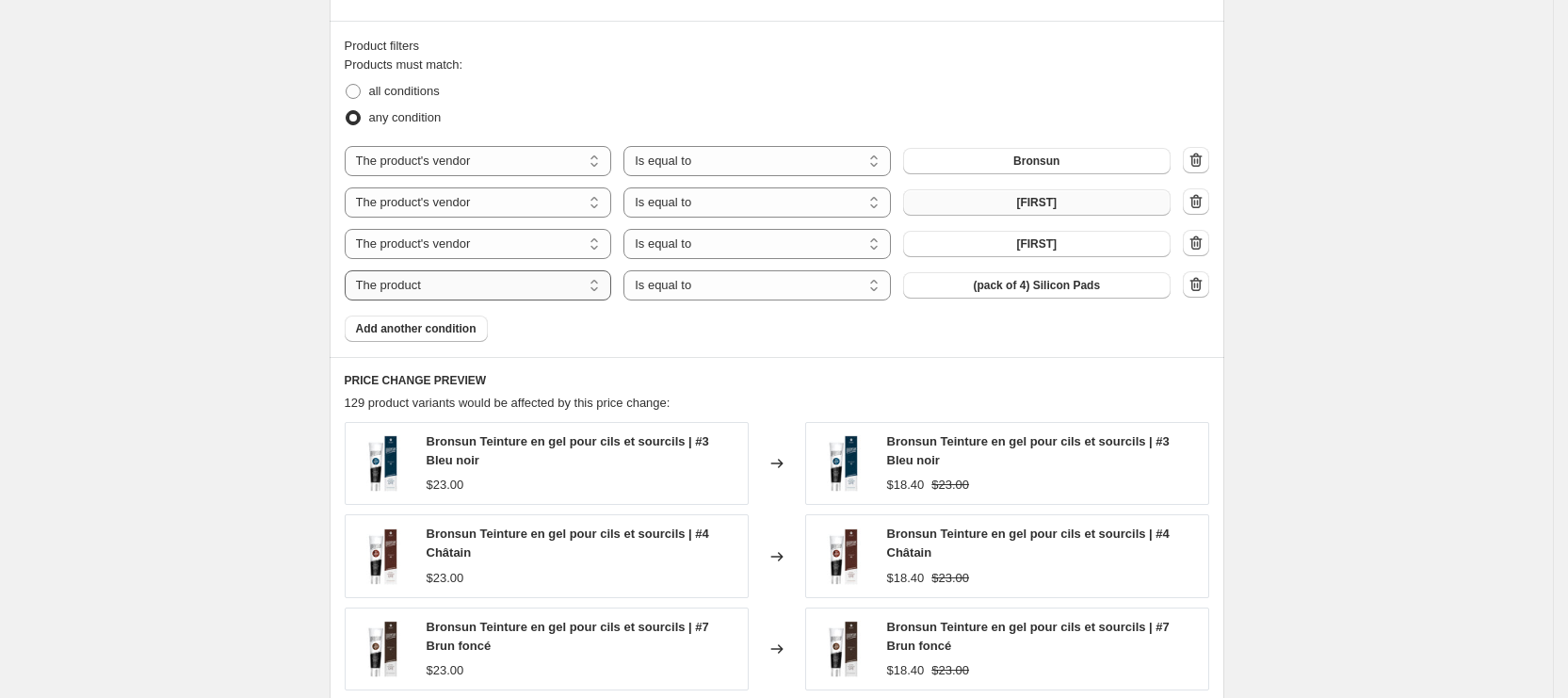 select on "vendor" 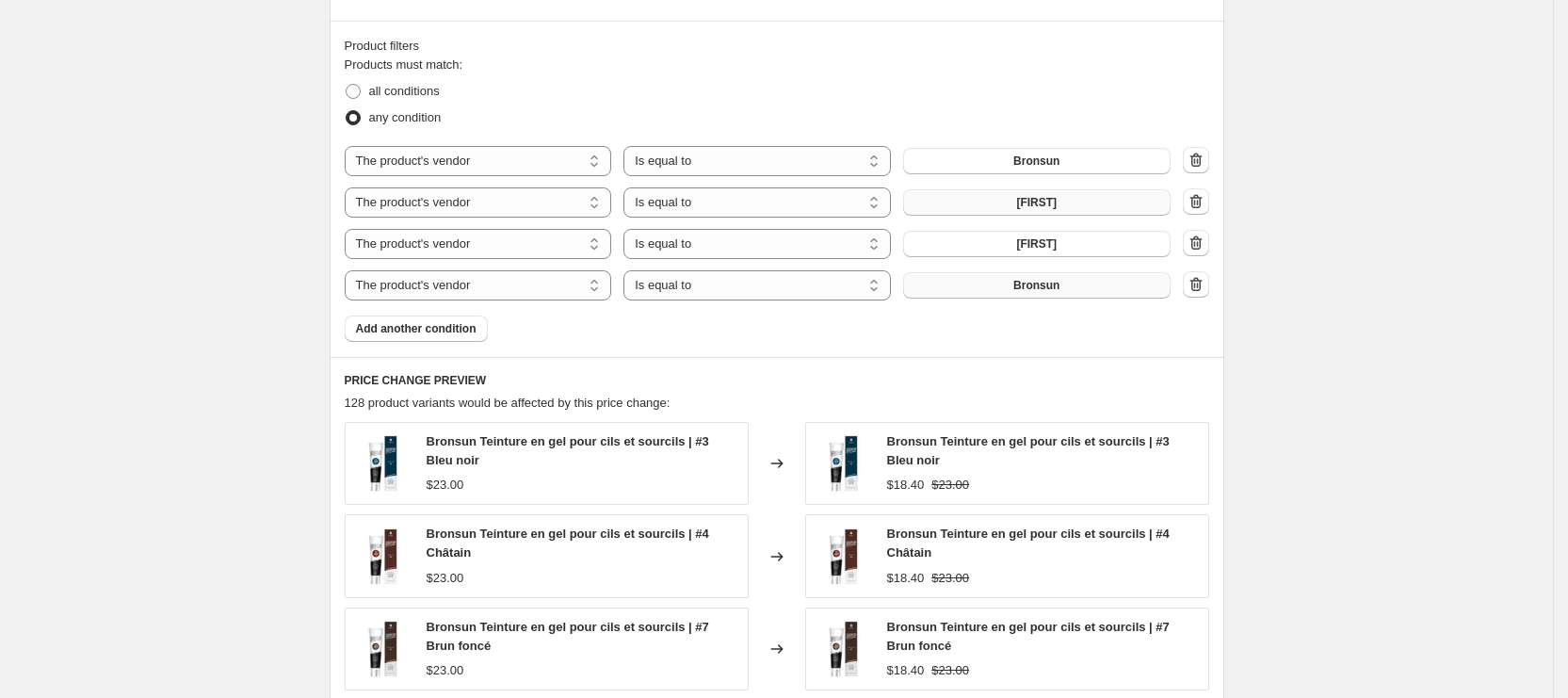 click on "Bronsun" at bounding box center [1037, 285] 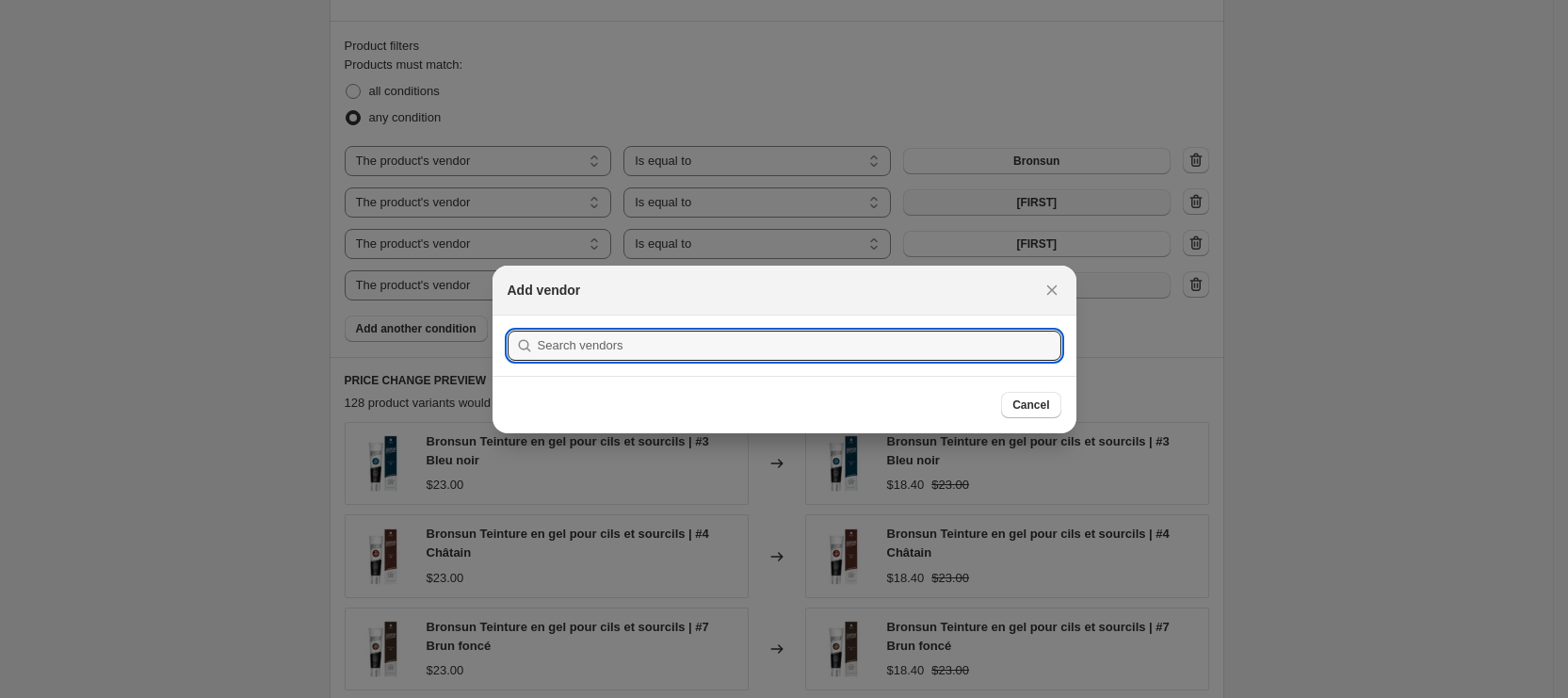 scroll, scrollTop: 0, scrollLeft: 0, axis: both 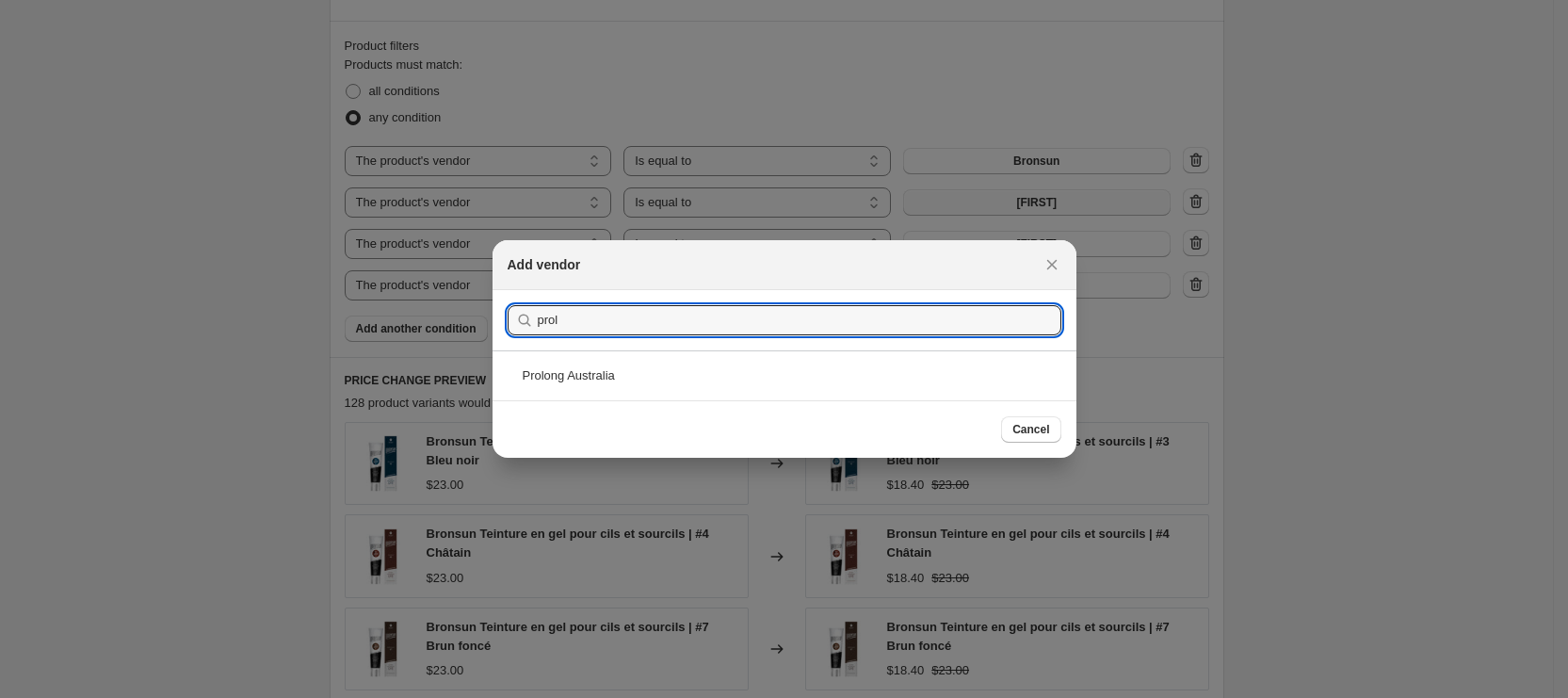 type on "prol" 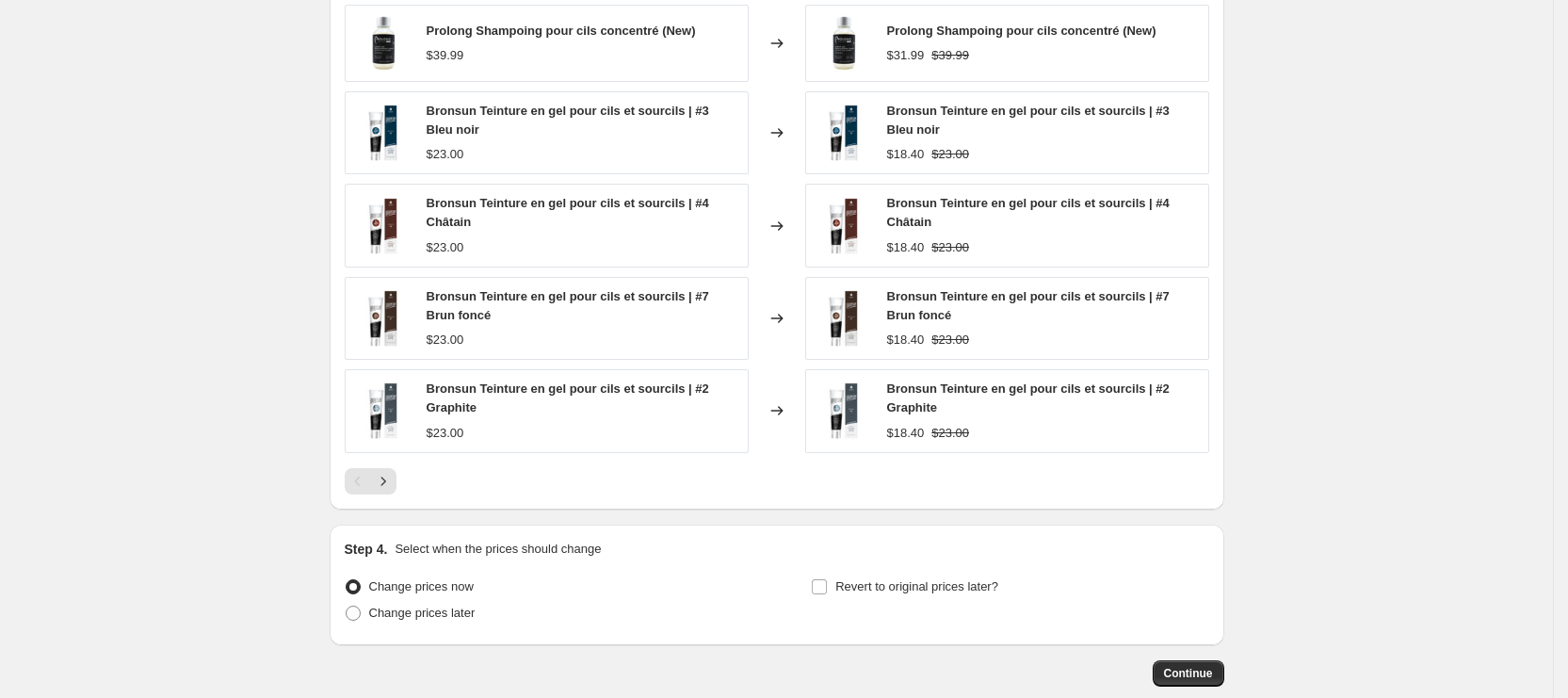 scroll, scrollTop: 1648, scrollLeft: 0, axis: vertical 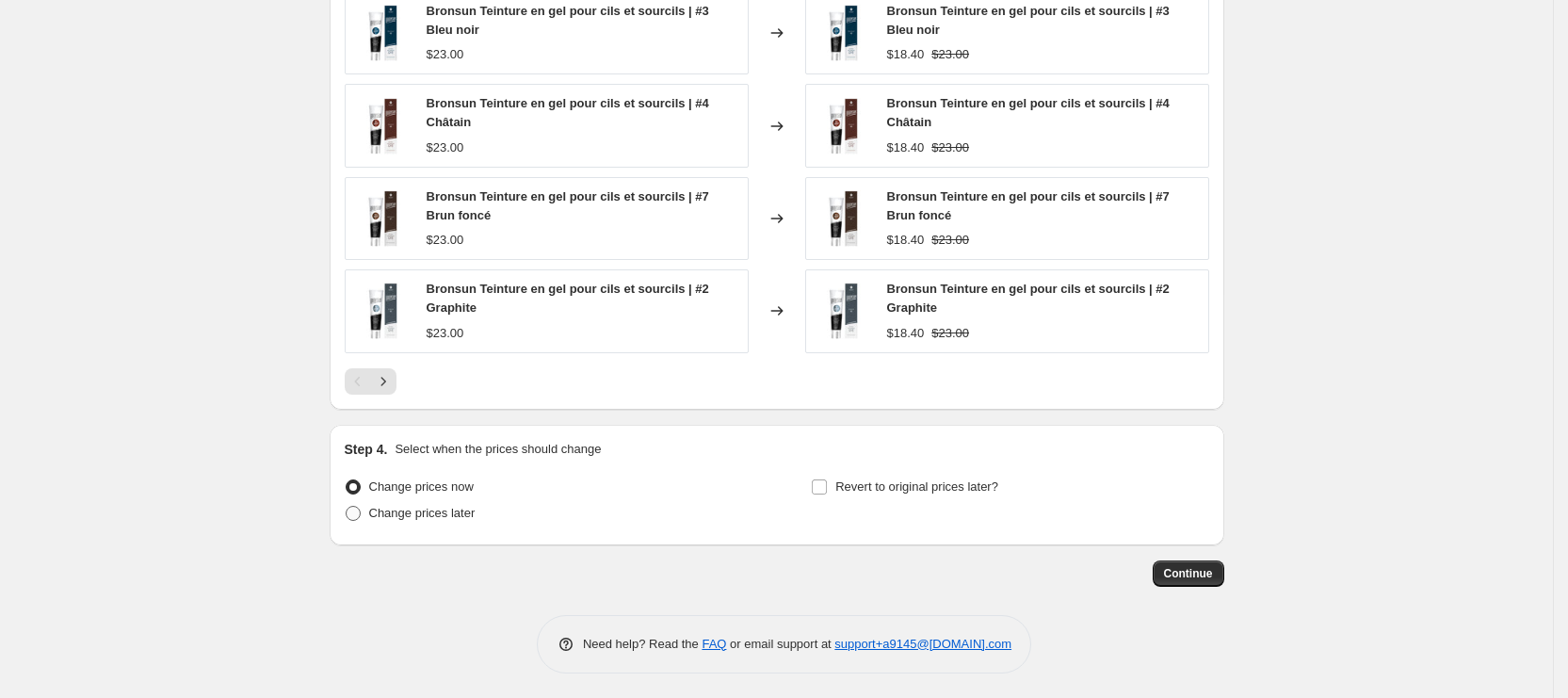 click on "Change prices later" at bounding box center (422, 513) 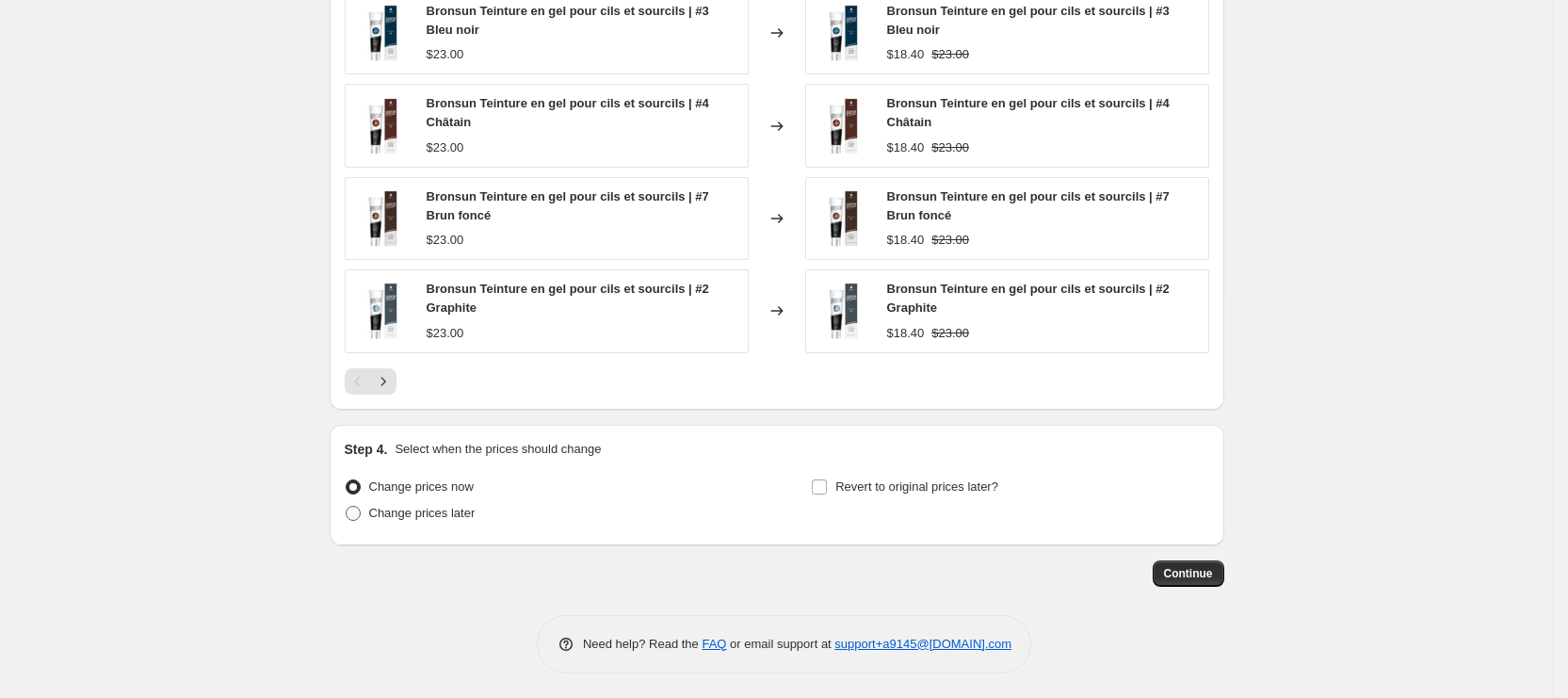 radio on "true" 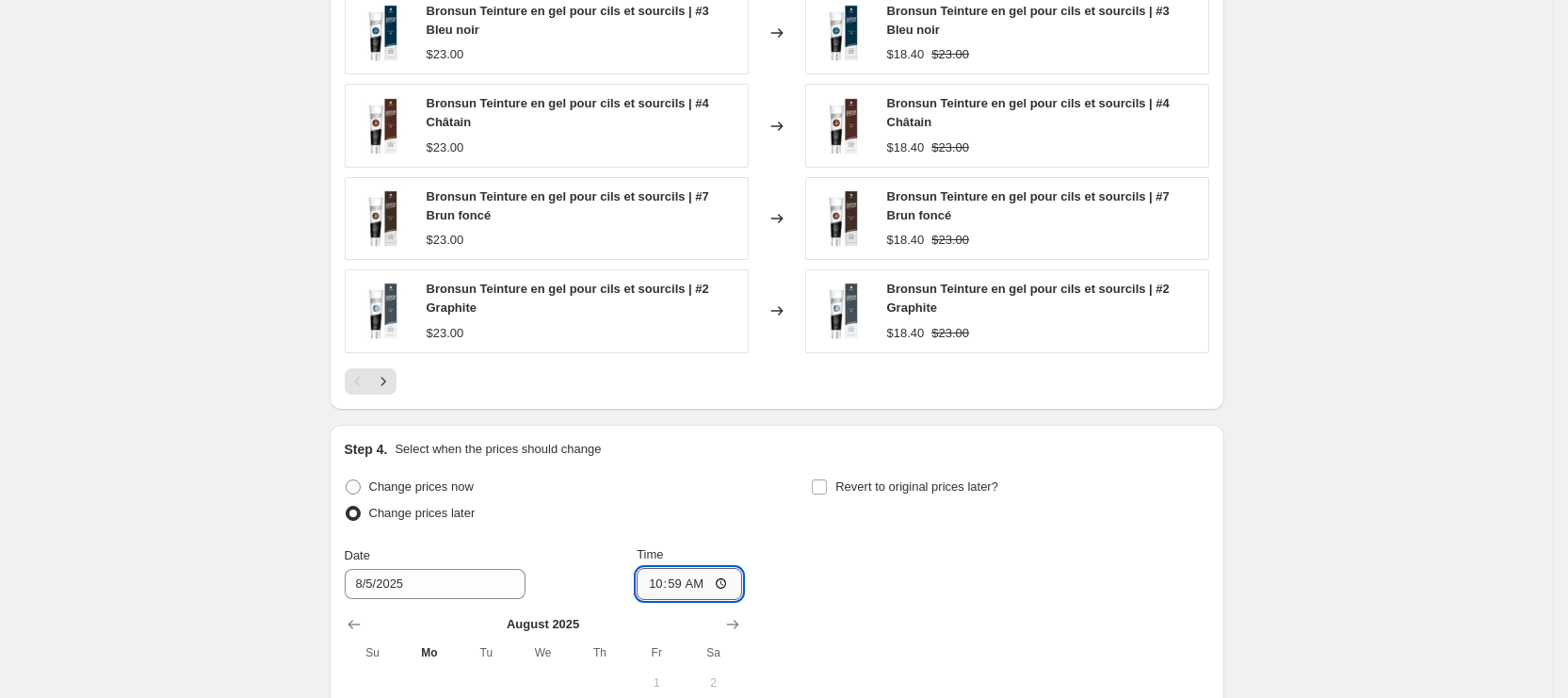 click on "10:59" at bounding box center (689, 584) 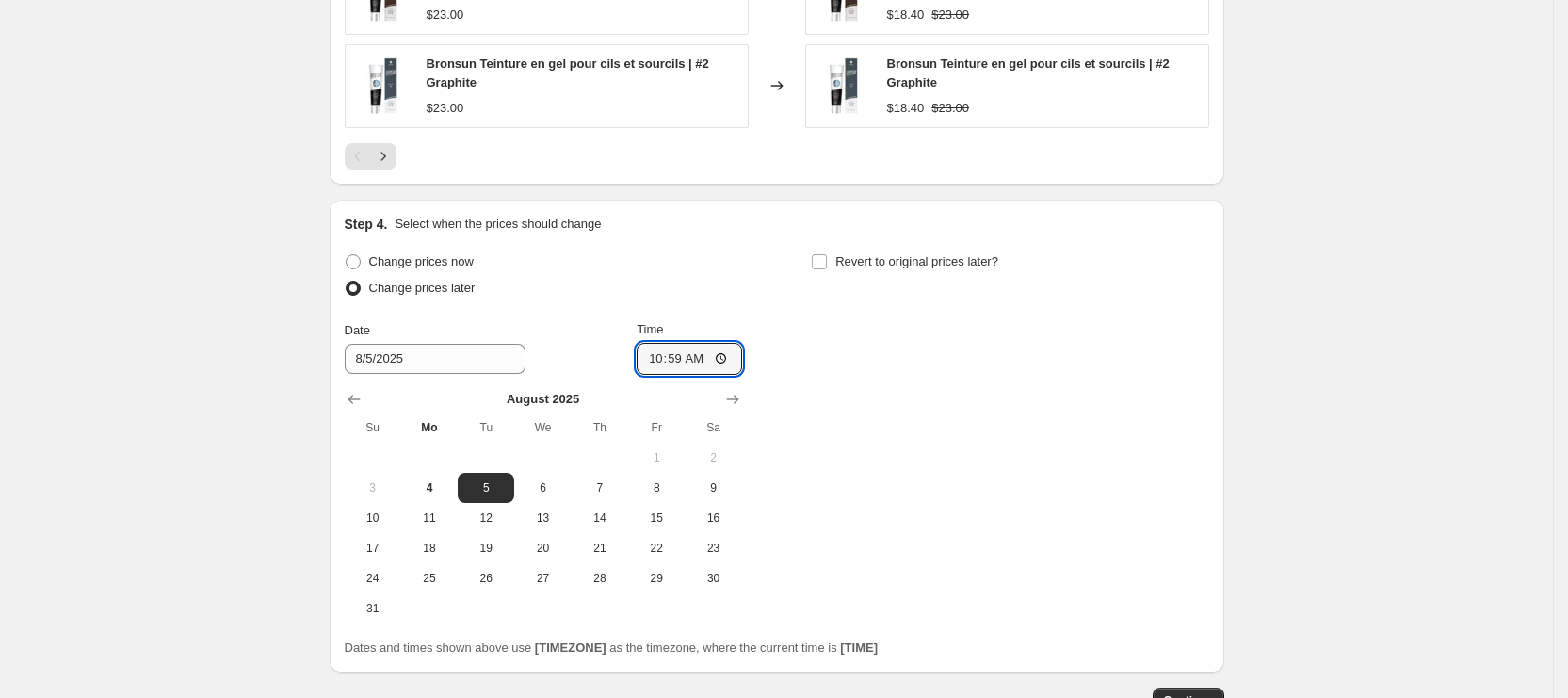 scroll, scrollTop: 1930, scrollLeft: 0, axis: vertical 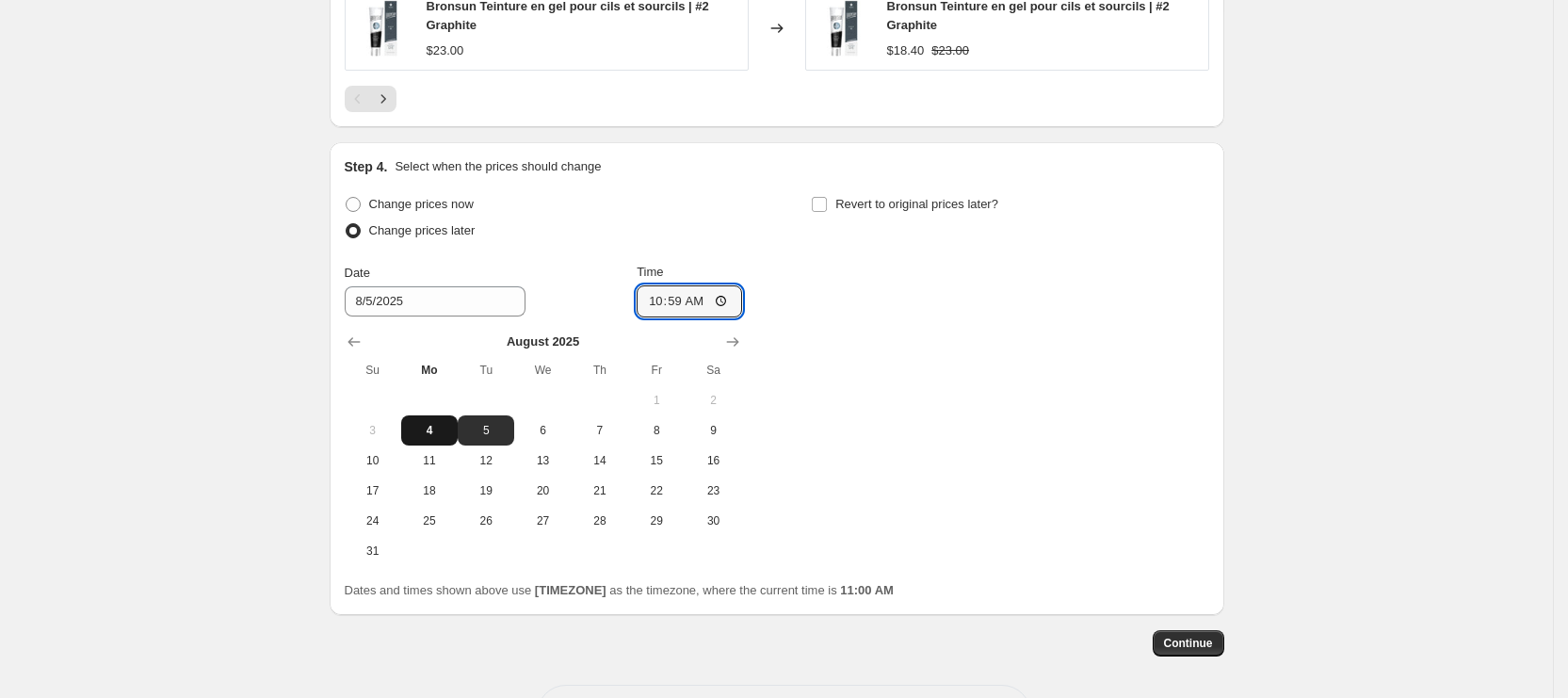 click on "4" at bounding box center [429, 430] 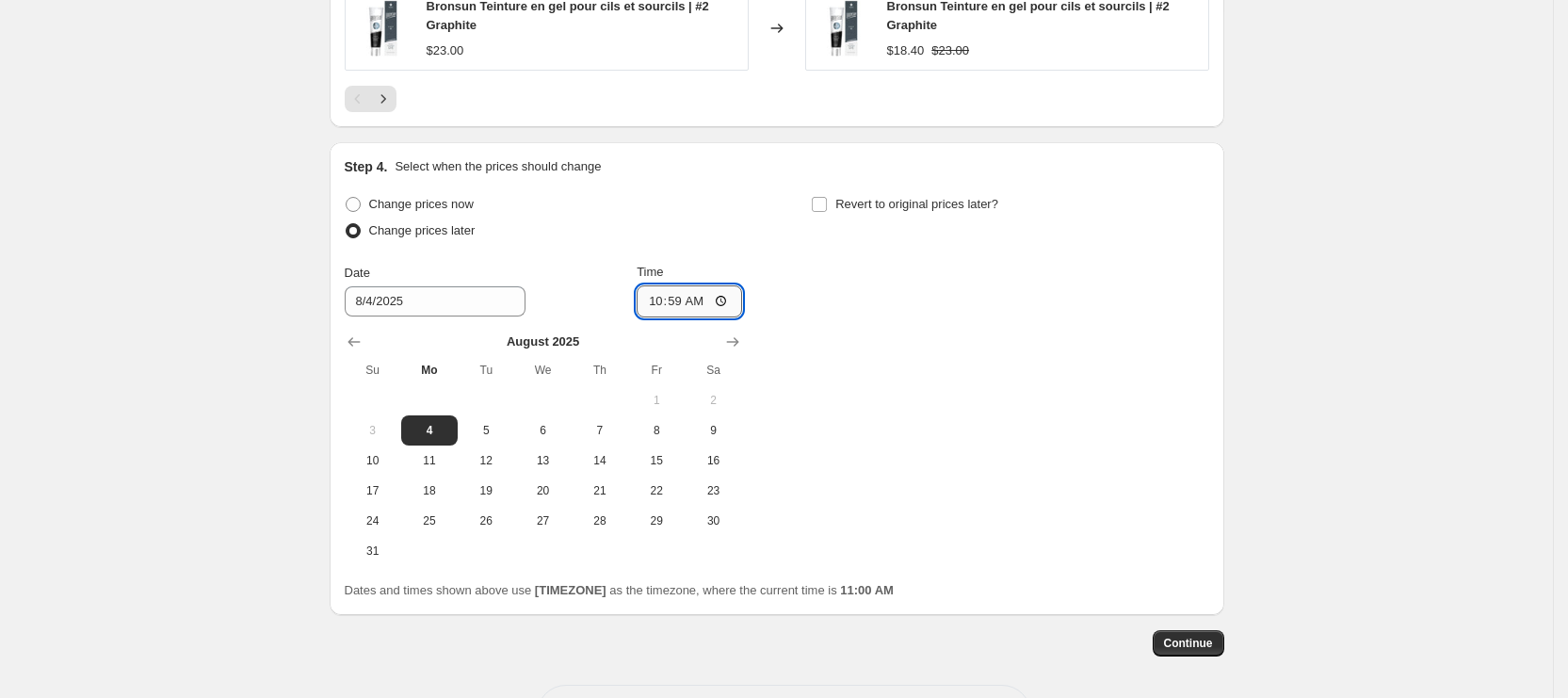 click on "10:59" at bounding box center (689, 301) 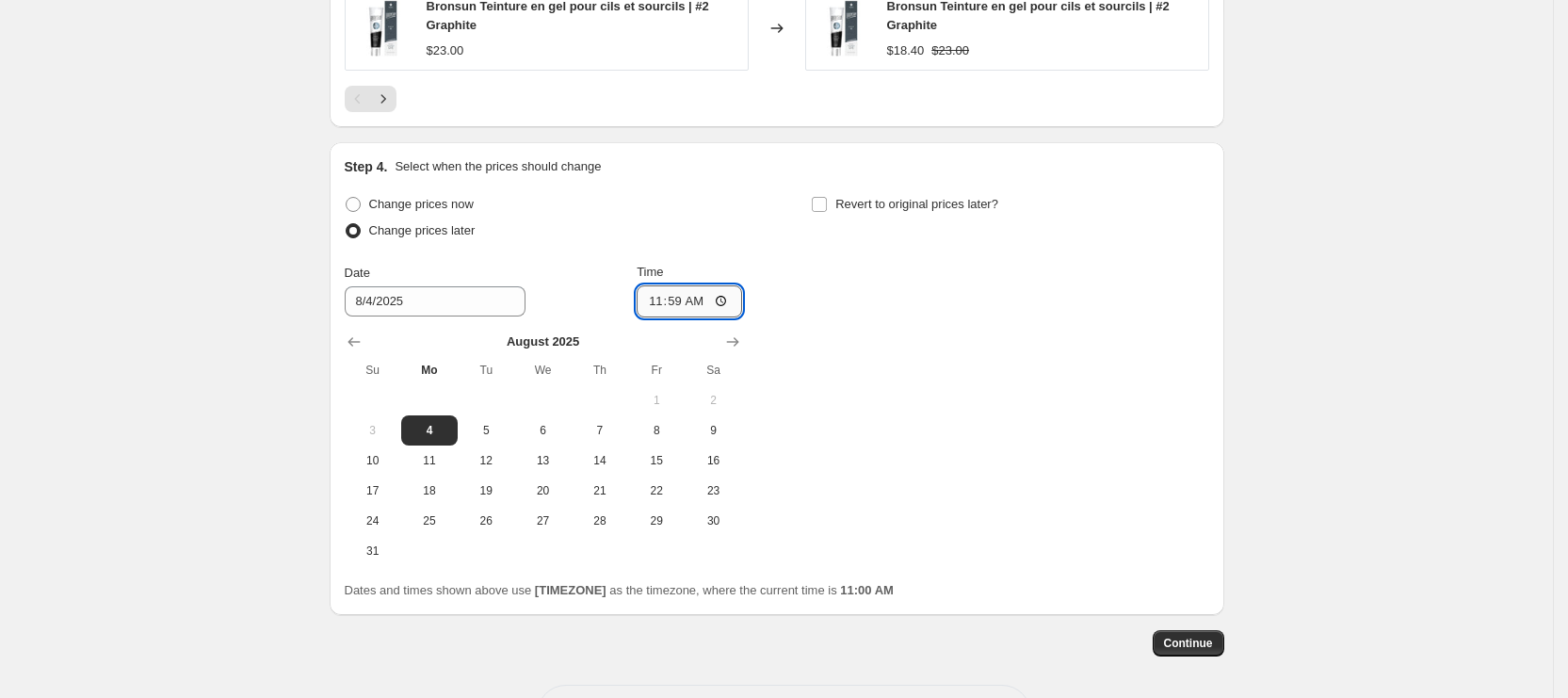 type on "11:00" 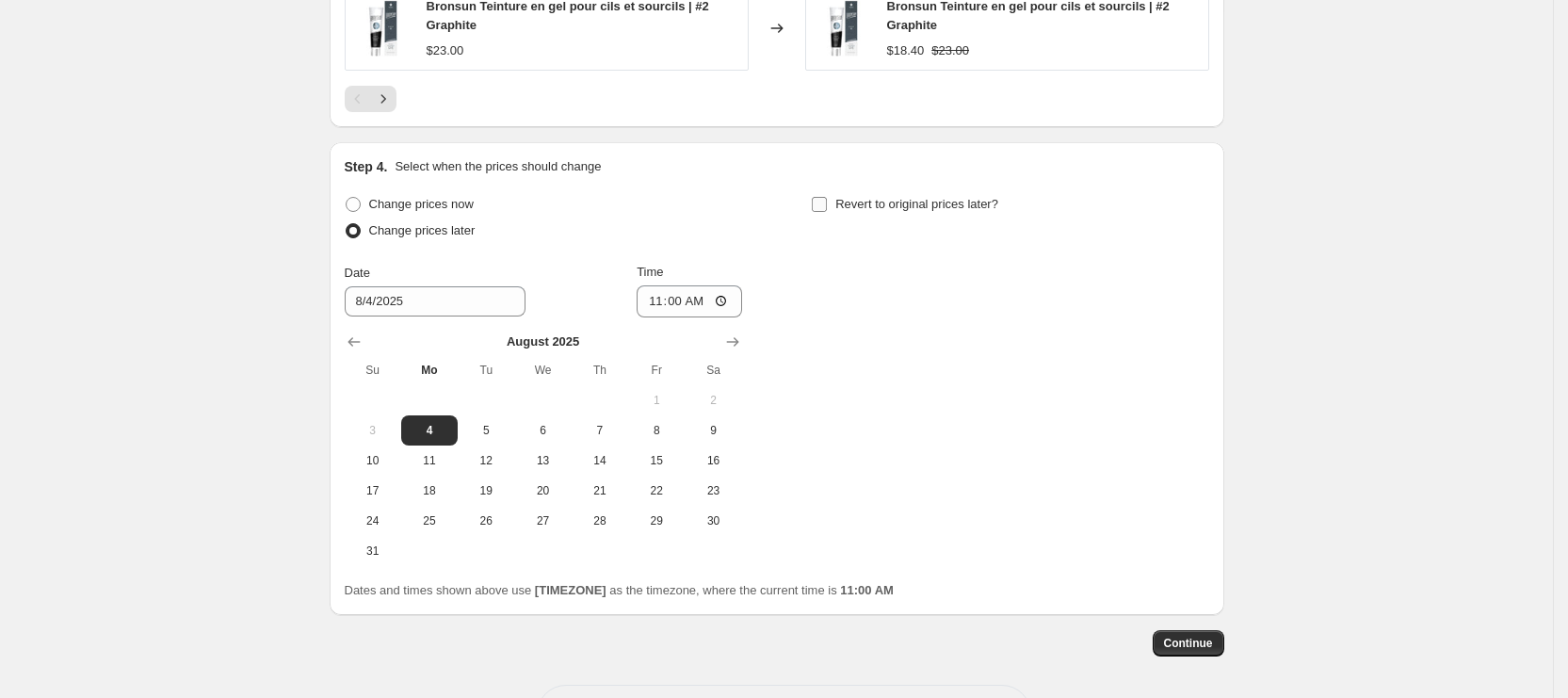 click on "Revert to original prices later?" at bounding box center [819, 204] 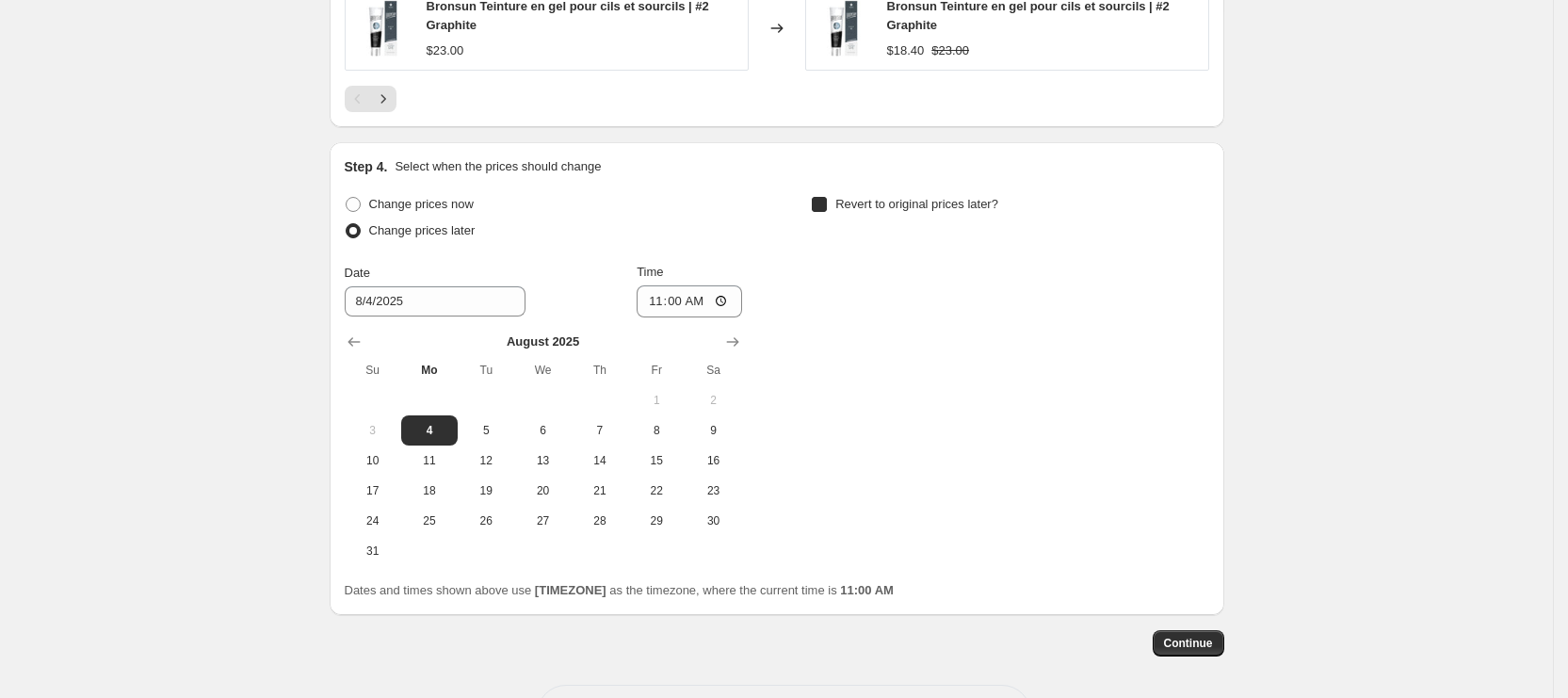 checkbox on "true" 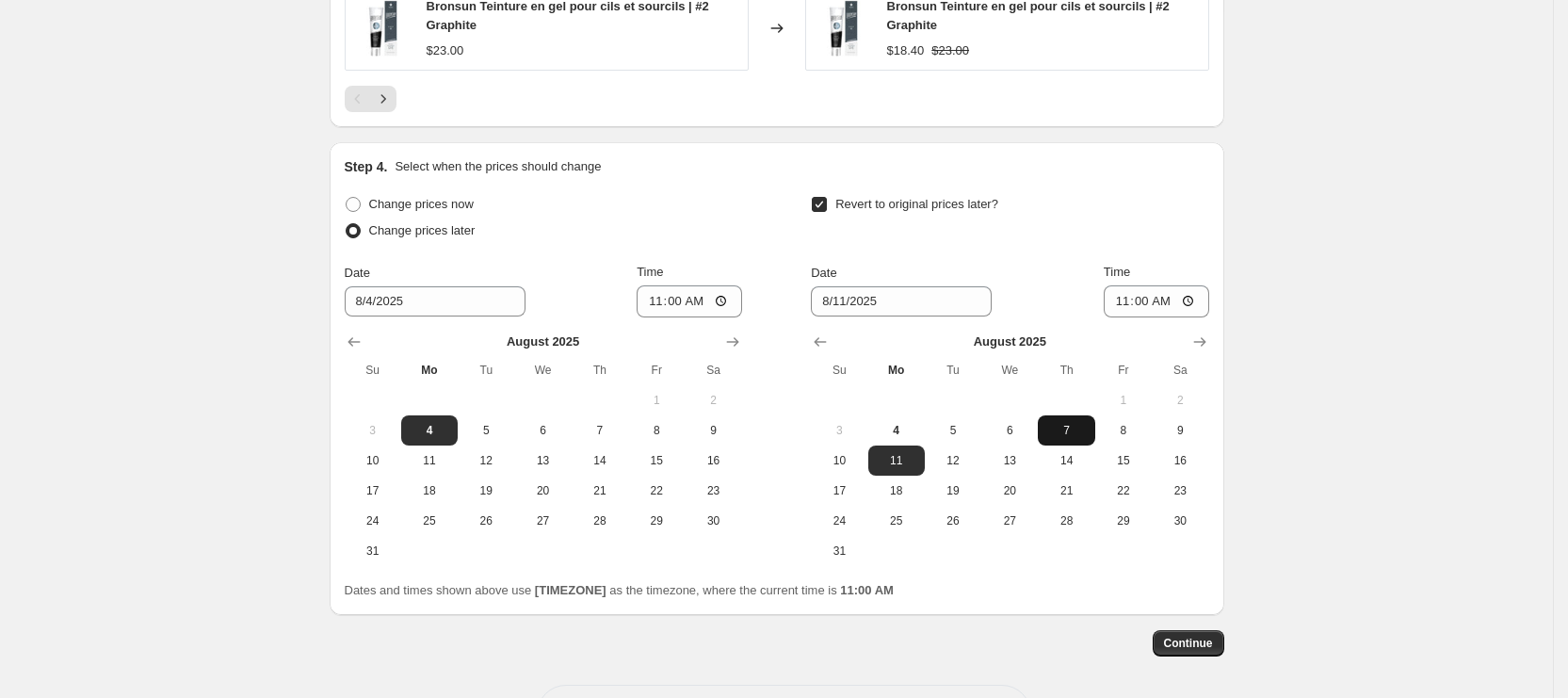 click on "7" at bounding box center (1066, 430) 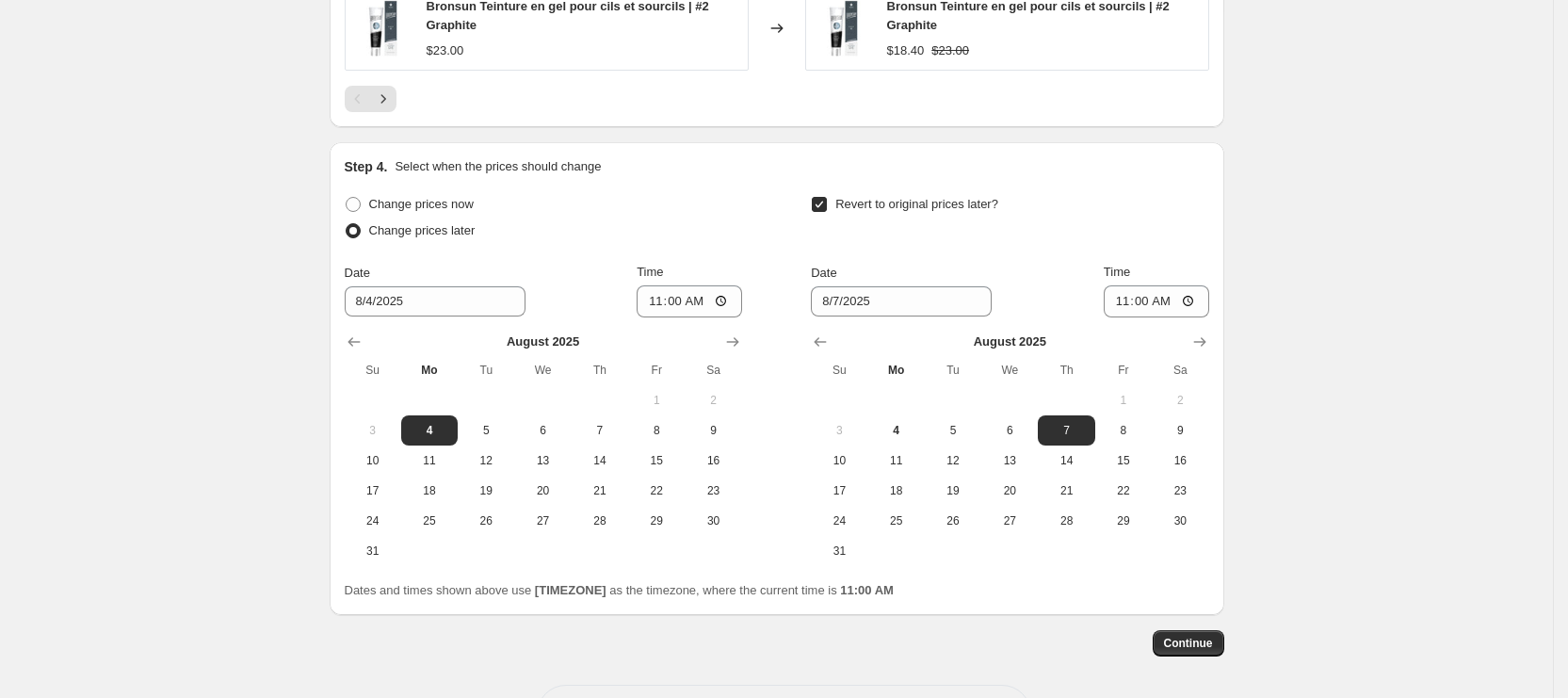click on "Create new price change job. This page is ready Create new price change job Draft Step 1. Optionally give your price change job a title (eg "March 30% off sale on boots") Flash Sale (4-6/8)_ Prolong, Bronsun Thuya, Noemi: 20% off This title is just for internal use, customers won't see it Step 2. Select how the prices should change Use bulk price change rules Set product prices individually Use CSV upload Price Change type Change the price to a certain amount Change the price by a certain amount Change the price by a certain percentage Change the price to the current compare at price (price before sale) Change the price by a certain amount relative to the compare at price Change the price by a certain percentage relative to the compare at price Don't change the price Change the price by a certain percentage relative to the cost per item Change price to certain cost margin Change the price by a certain percentage Price change amount -20 % (Price drop) Rounding Round to nearest .01 Round to nearest whole number" at bounding box center [776, -579] 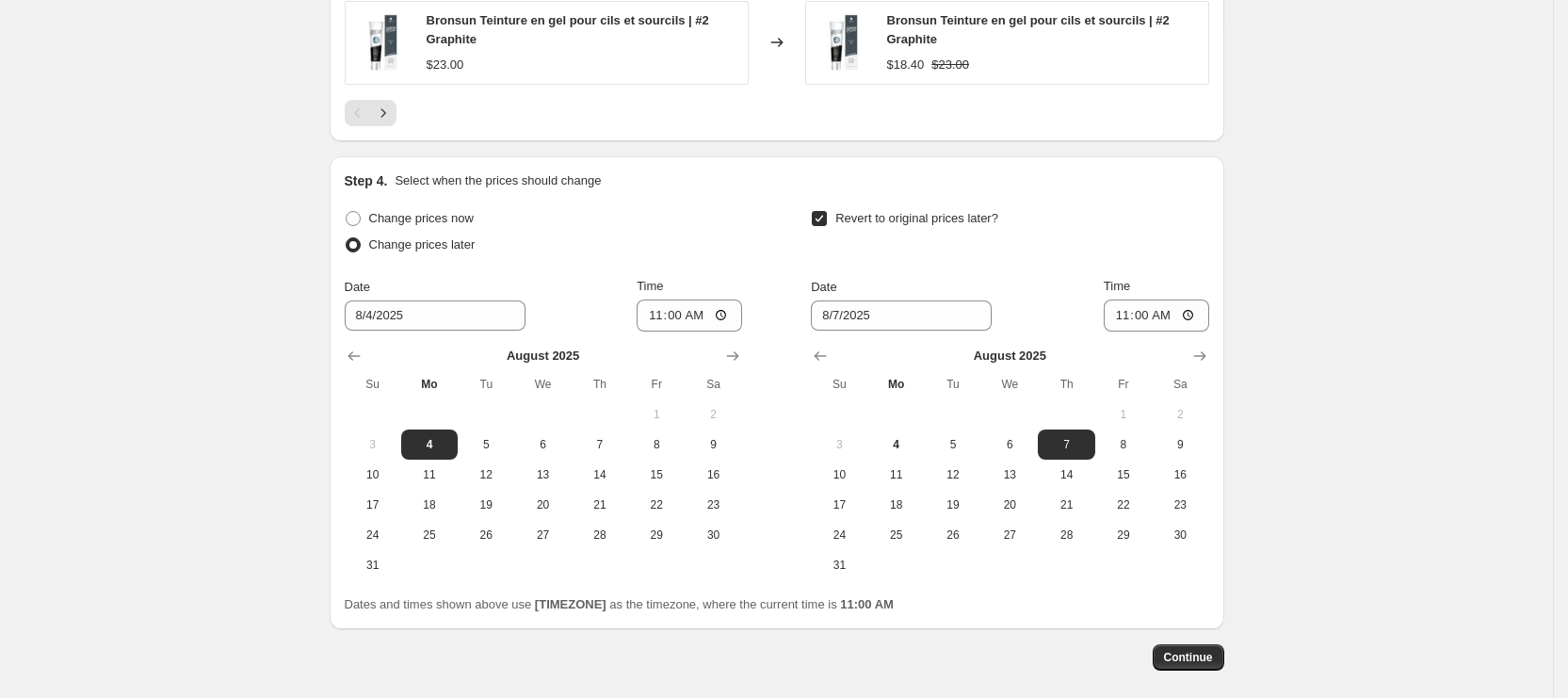 scroll, scrollTop: 2000, scrollLeft: 0, axis: vertical 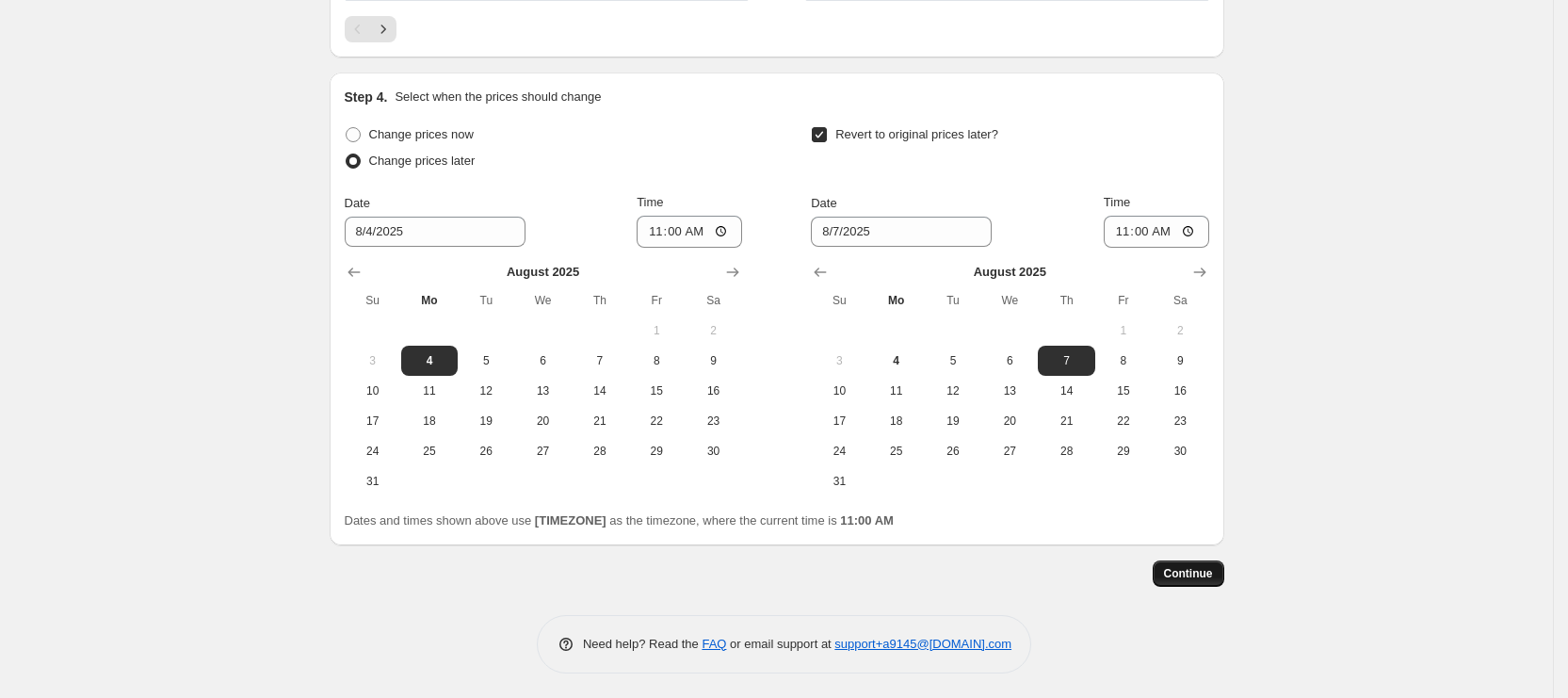 click on "Continue" at bounding box center [1188, 574] 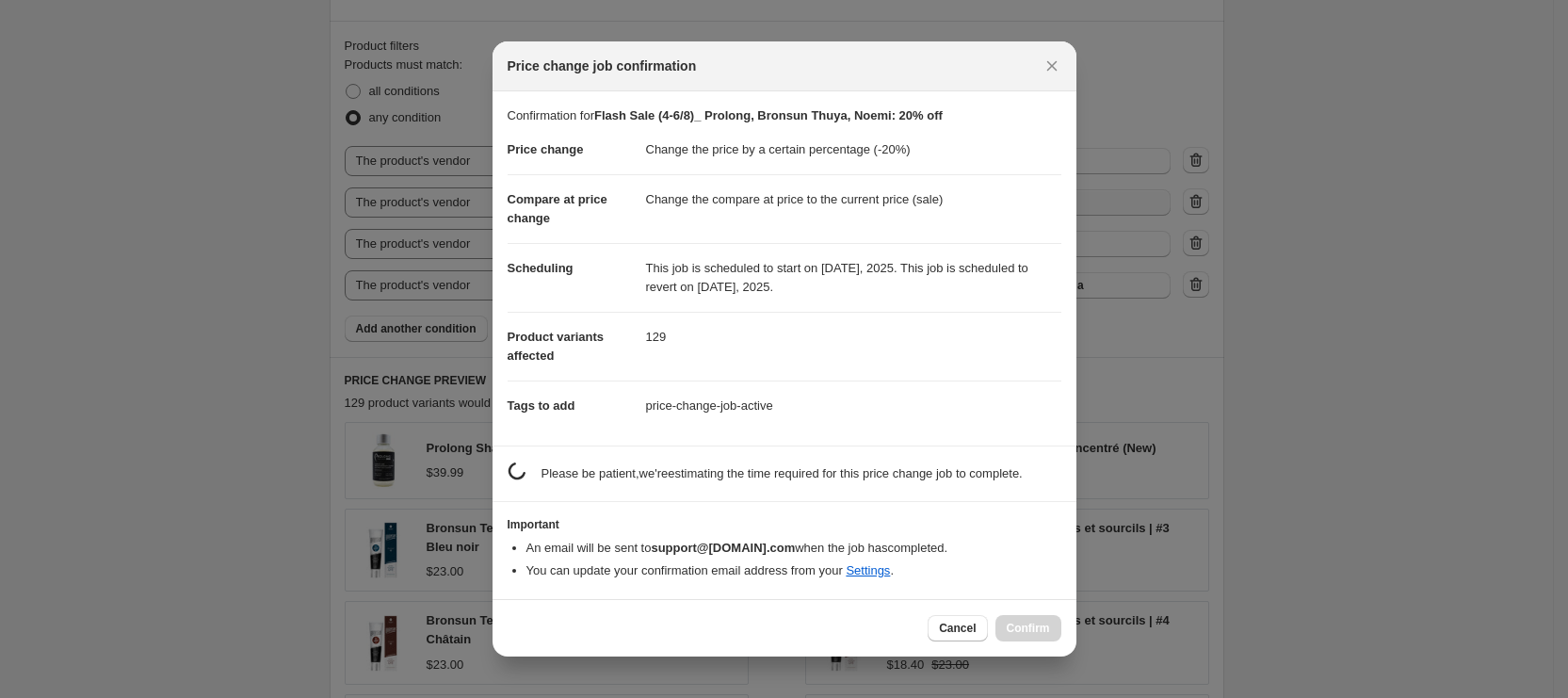 scroll, scrollTop: 0, scrollLeft: 0, axis: both 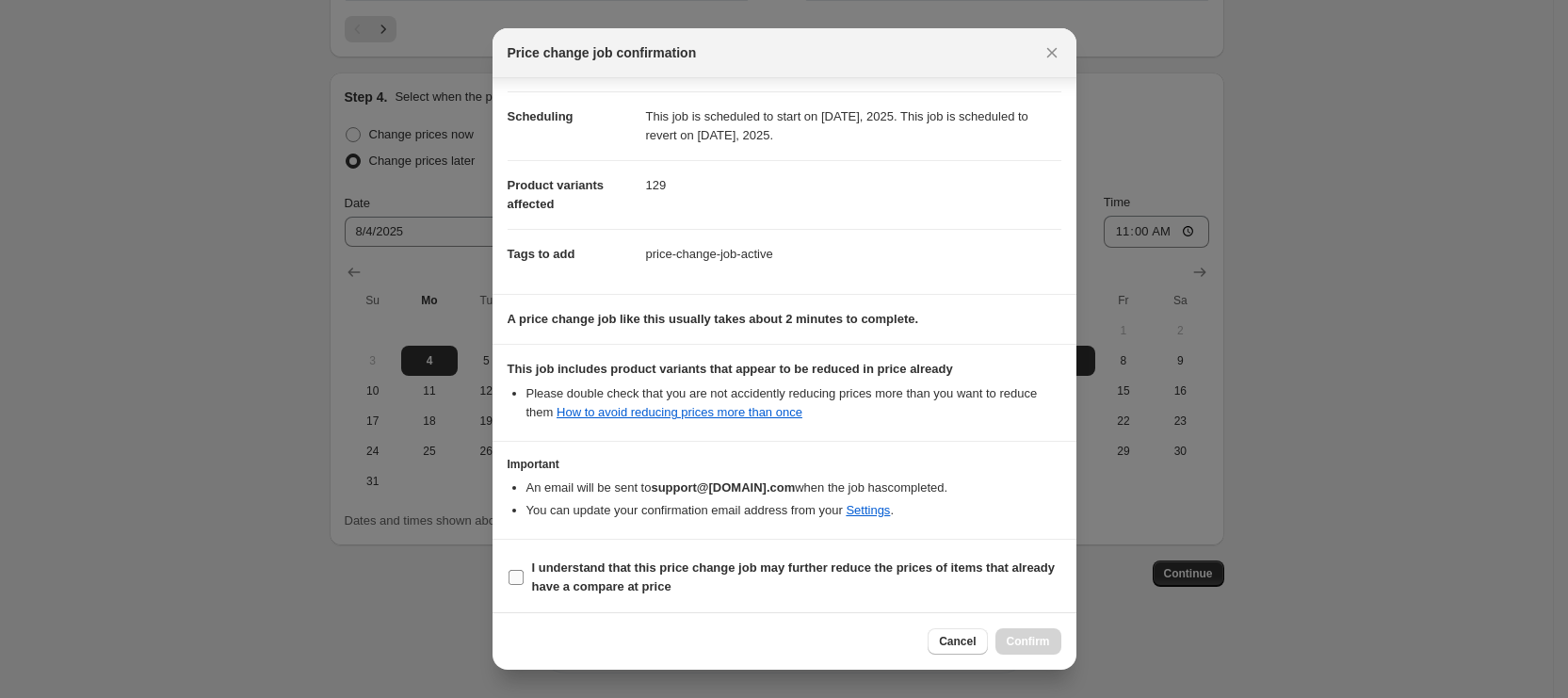 click on "I understand that this price change job may further reduce the prices of items that already have a compare at price" at bounding box center (794, 576) 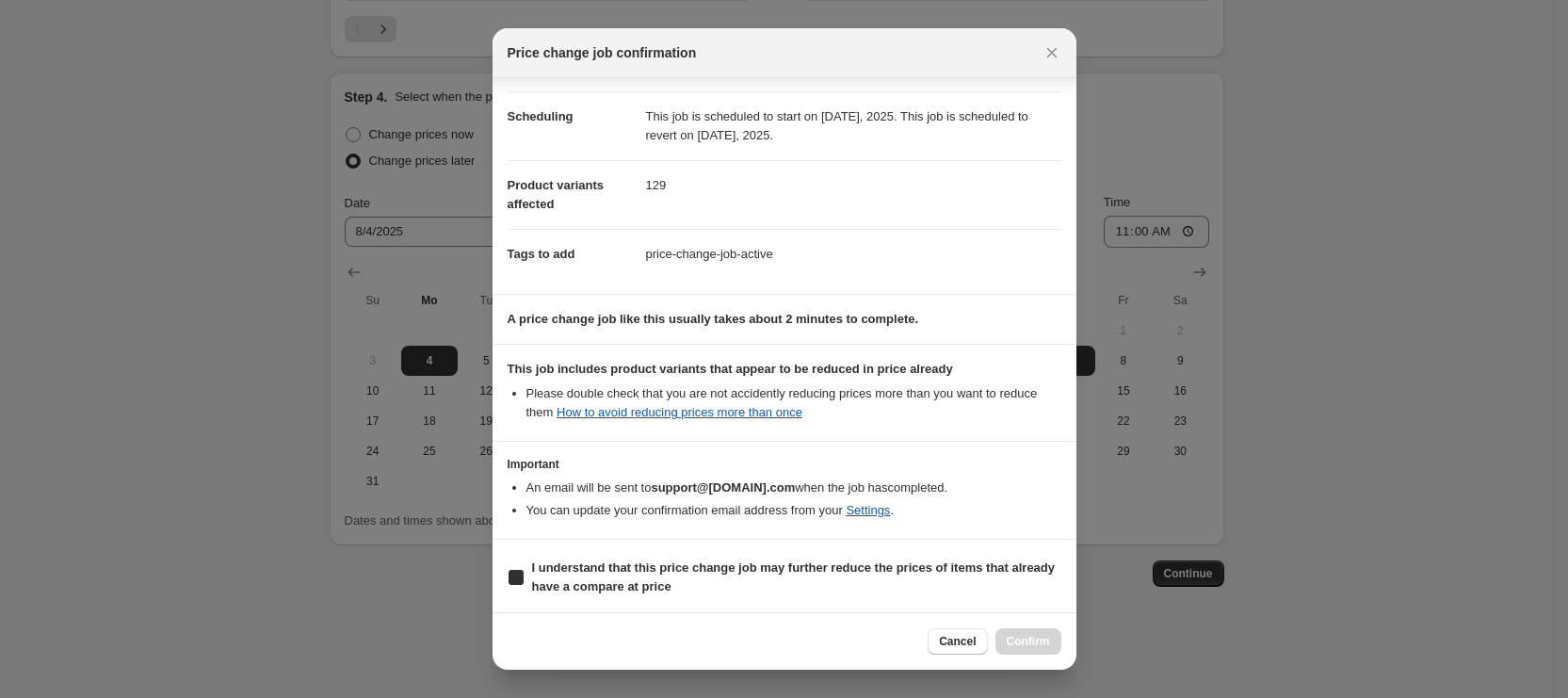 checkbox on "true" 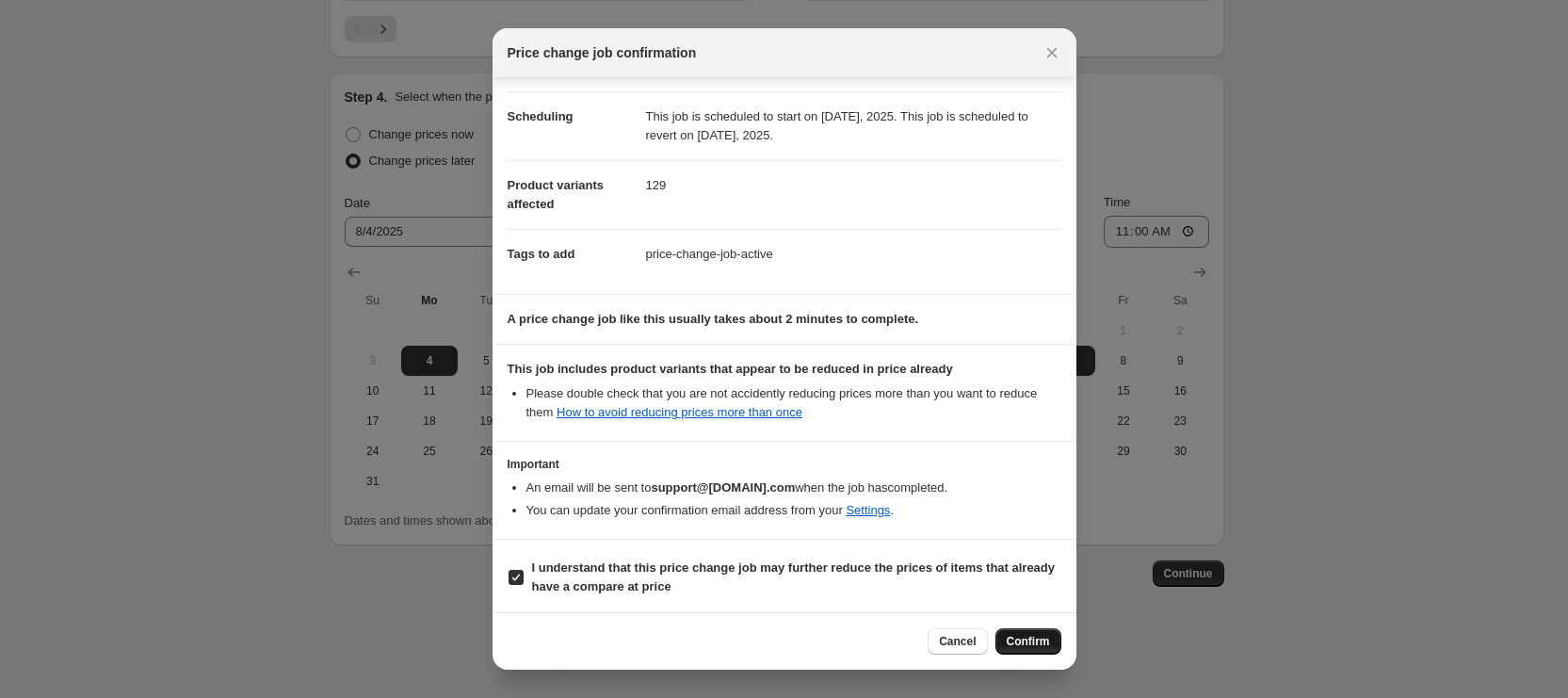click on "Confirm" at bounding box center (1028, 641) 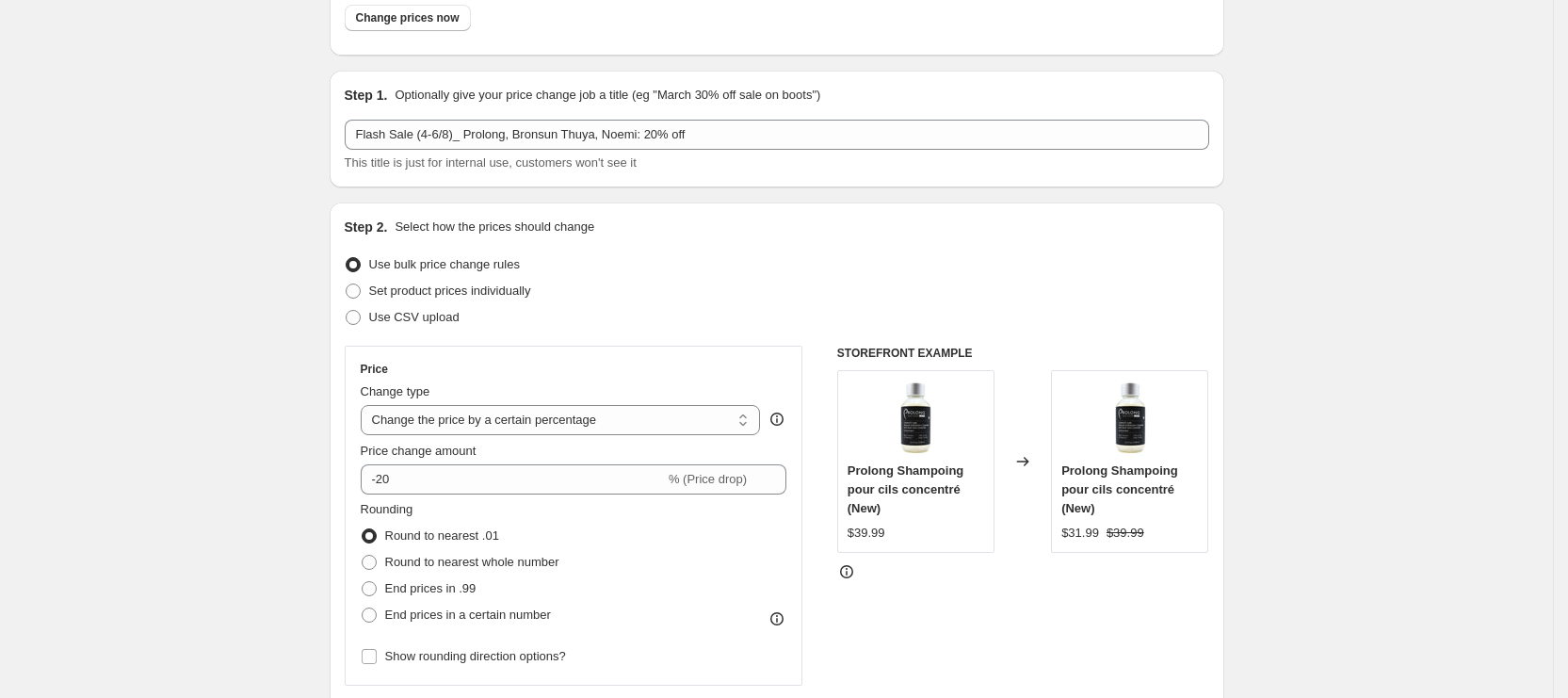scroll, scrollTop: 0, scrollLeft: 0, axis: both 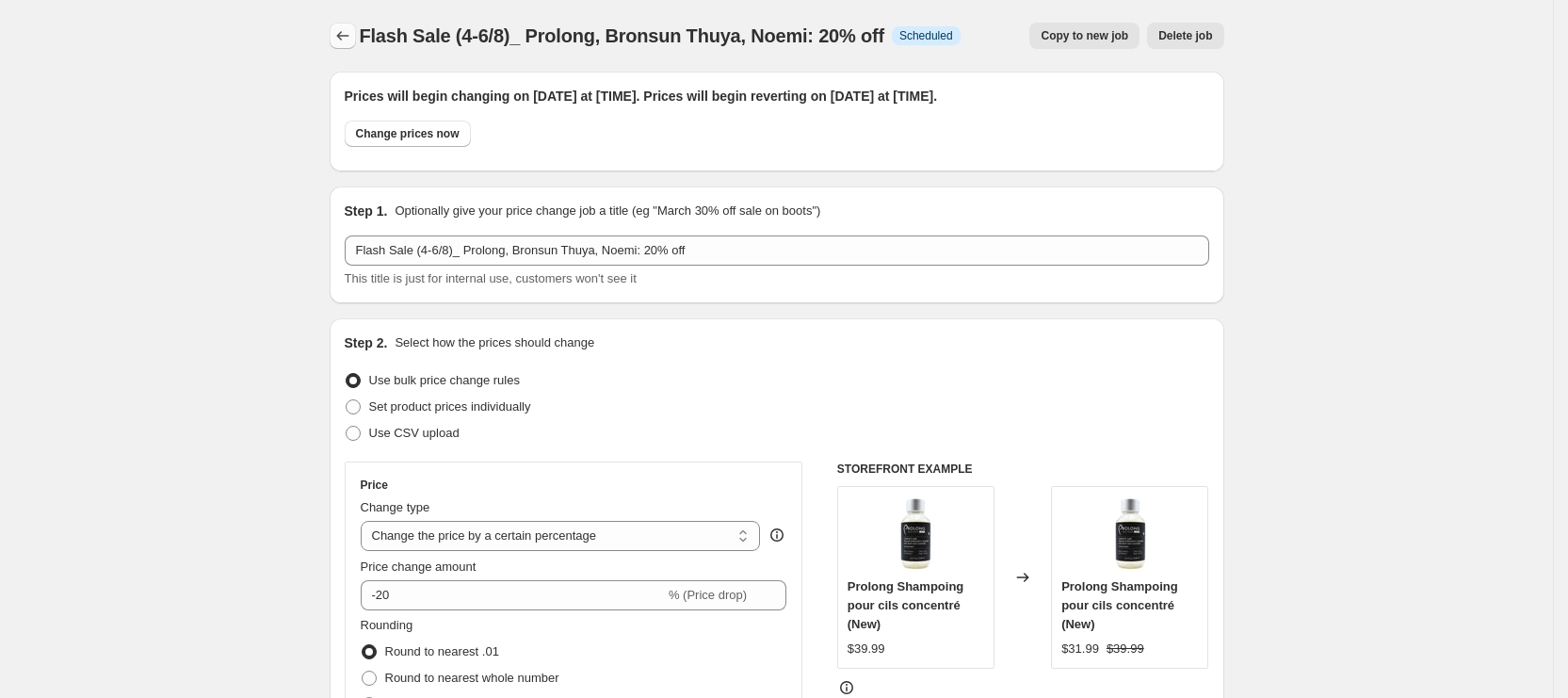 click at bounding box center [343, 36] 